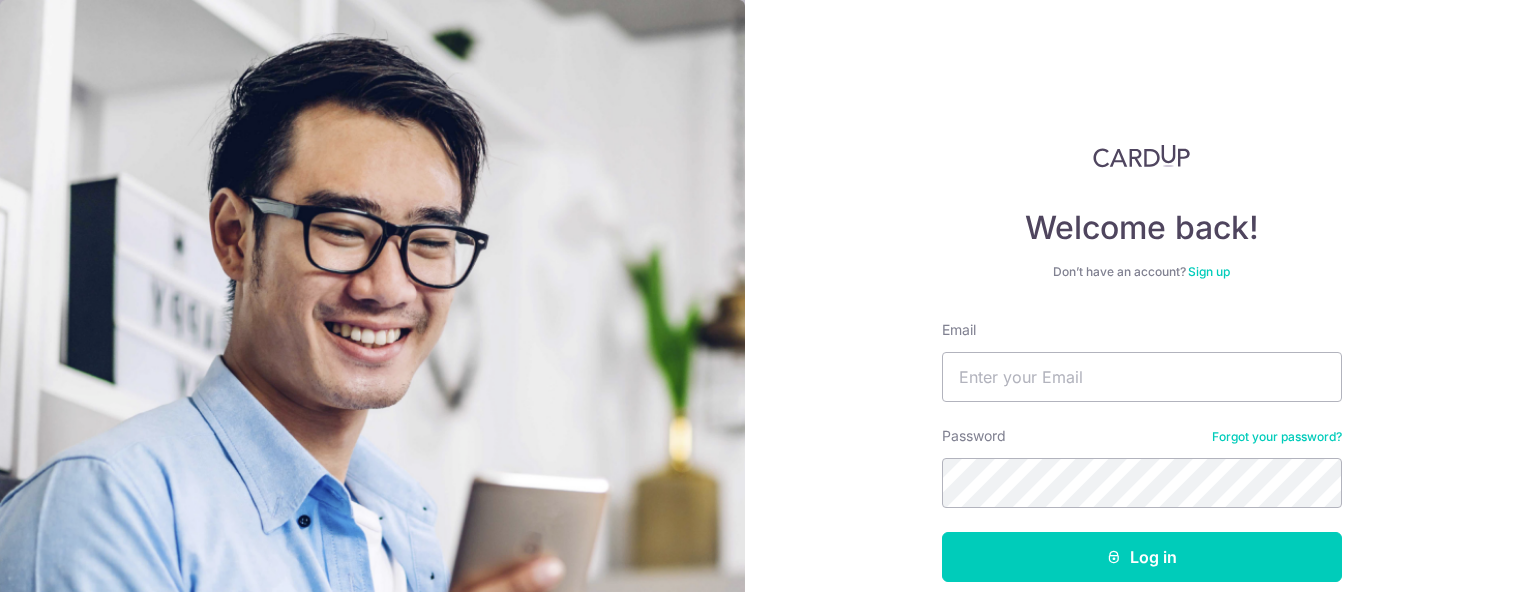 scroll, scrollTop: 0, scrollLeft: 0, axis: both 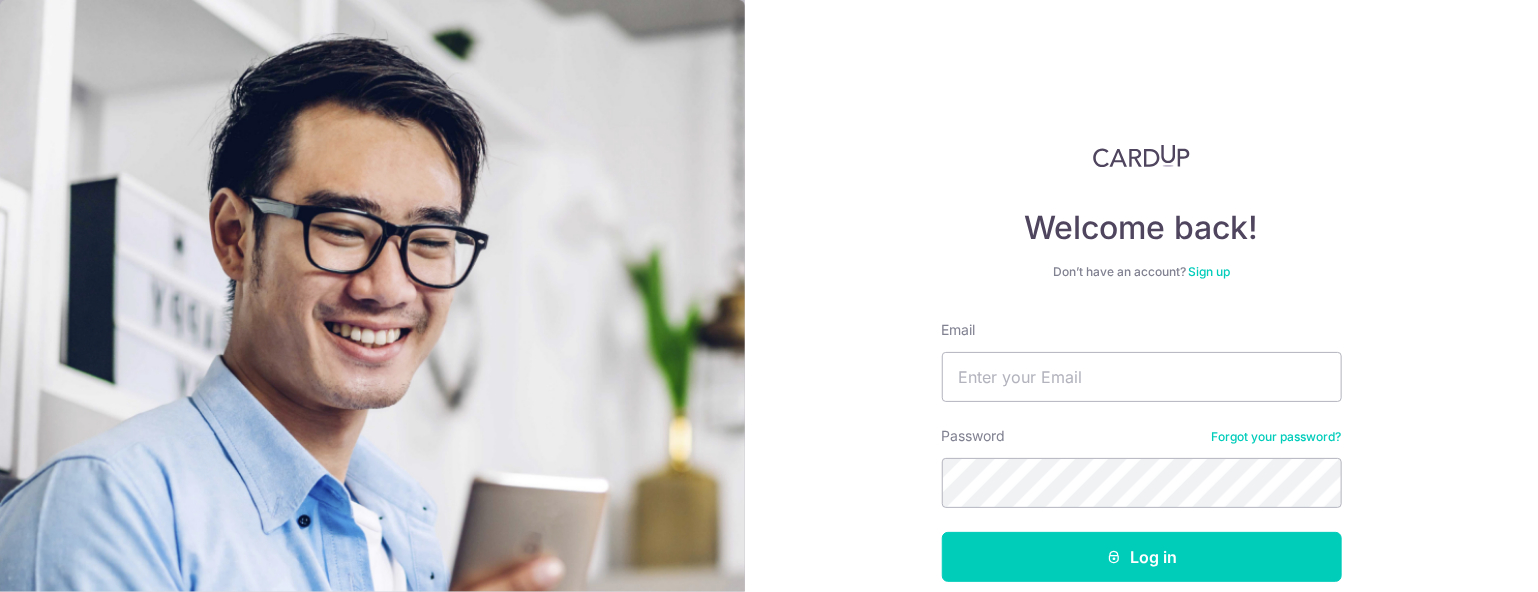 type on "[EMAIL]" 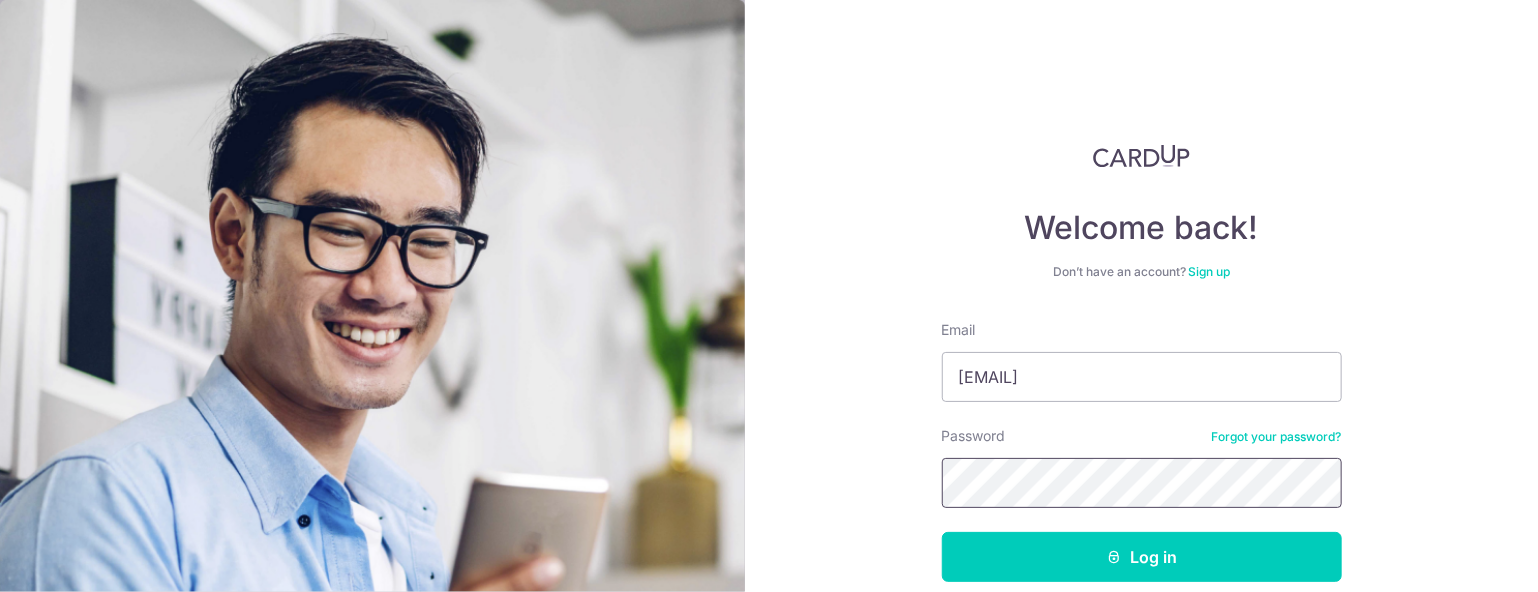 click on "Log in" at bounding box center [1142, 557] 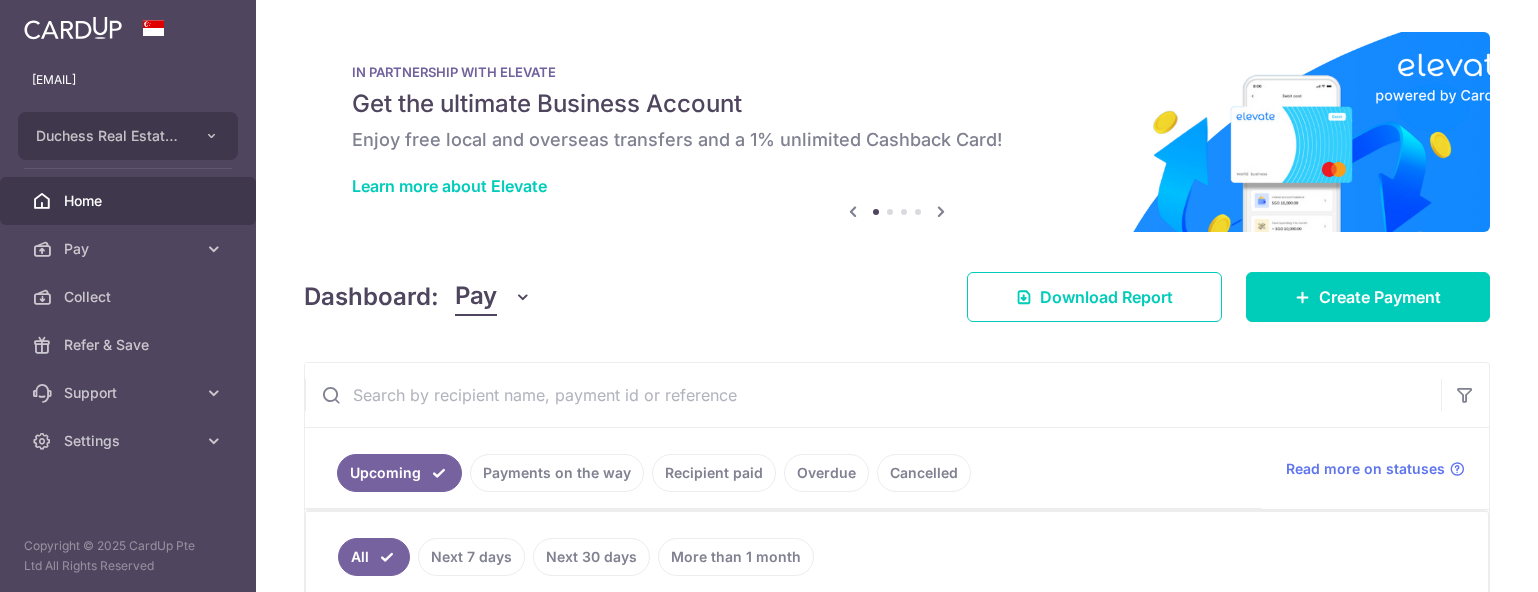 scroll, scrollTop: 0, scrollLeft: 0, axis: both 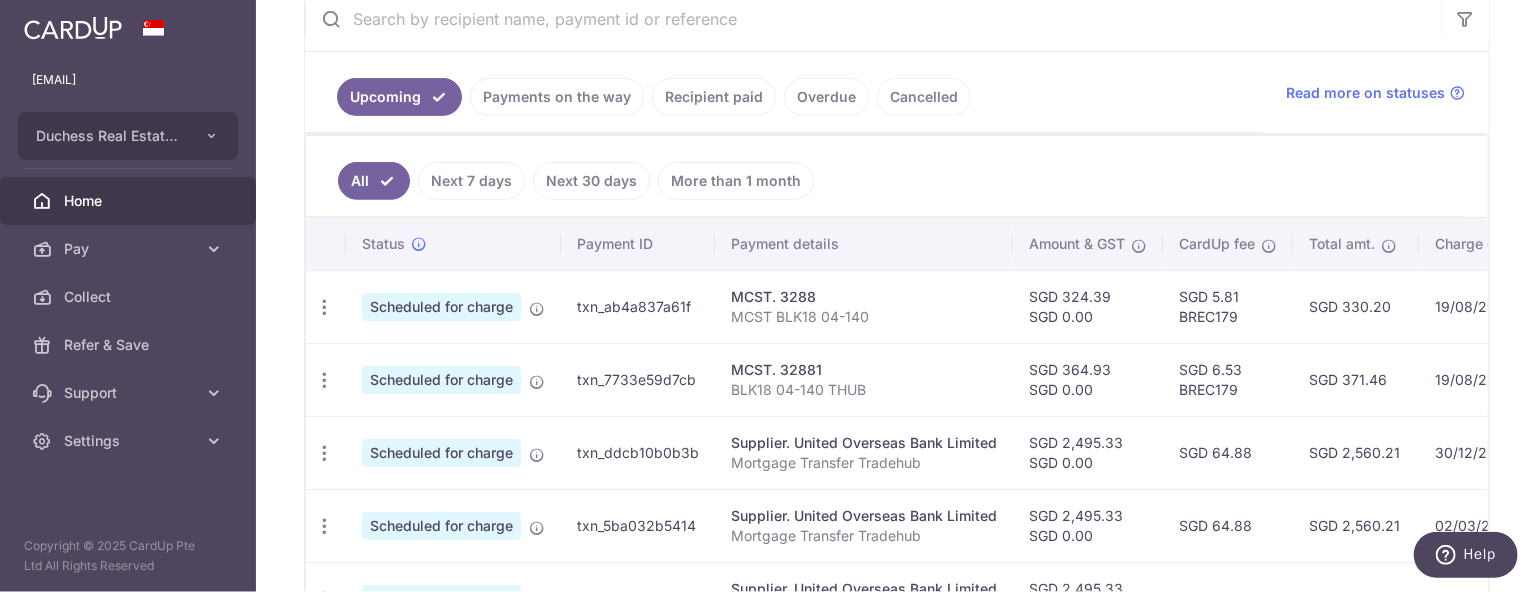 drag, startPoint x: 928, startPoint y: 344, endPoint x: 1290, endPoint y: 350, distance: 362.0497 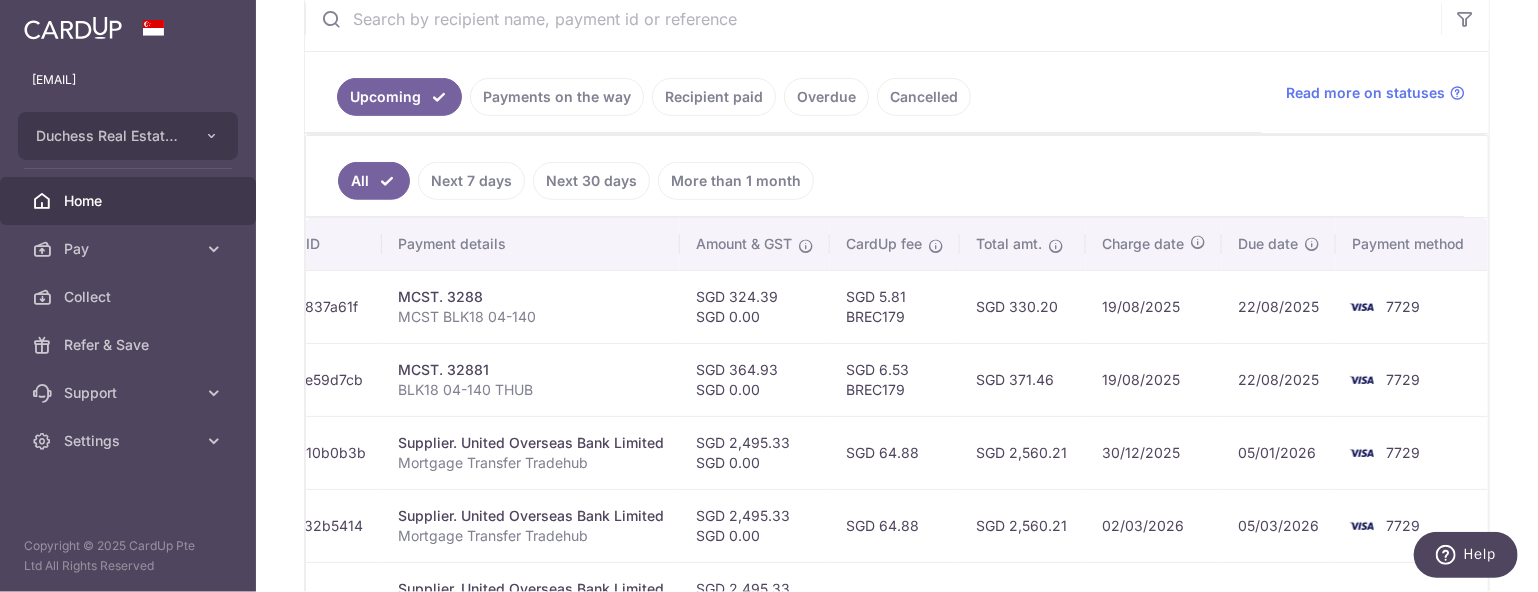 drag, startPoint x: 1144, startPoint y: 385, endPoint x: 1264, endPoint y: 399, distance: 120.8139 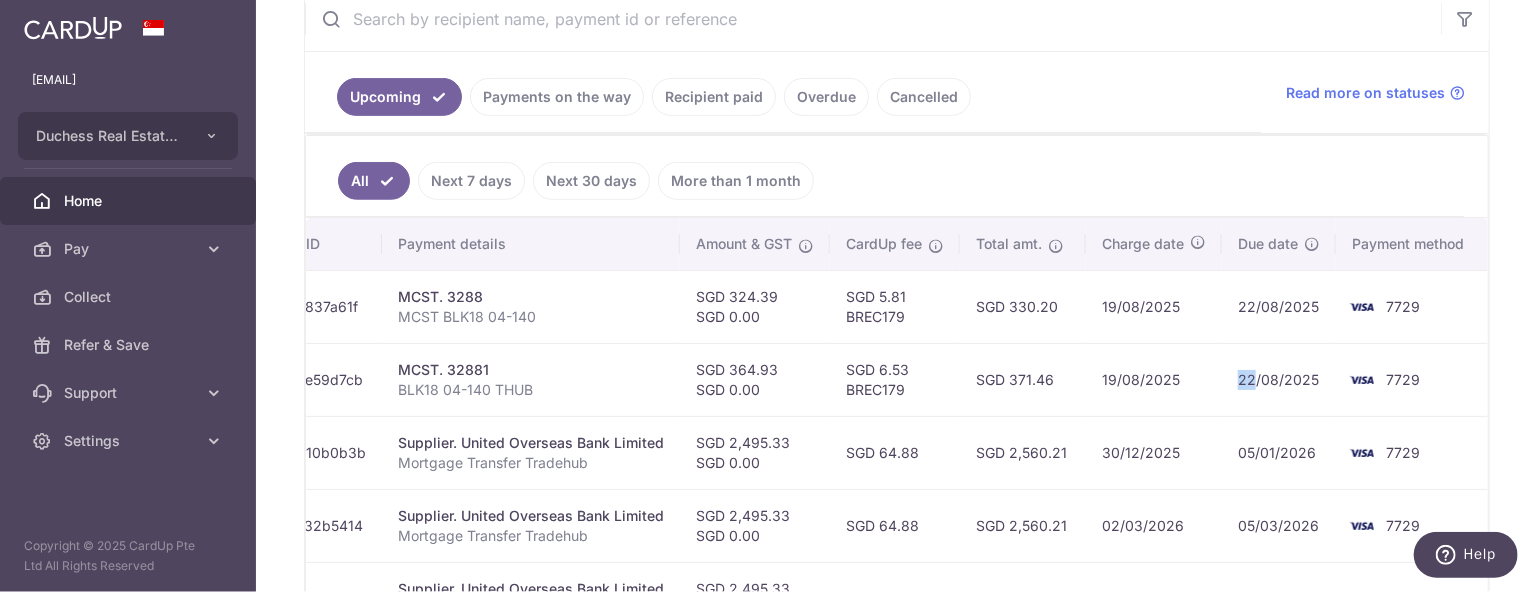 click on "22/08/2025" at bounding box center (1279, 379) 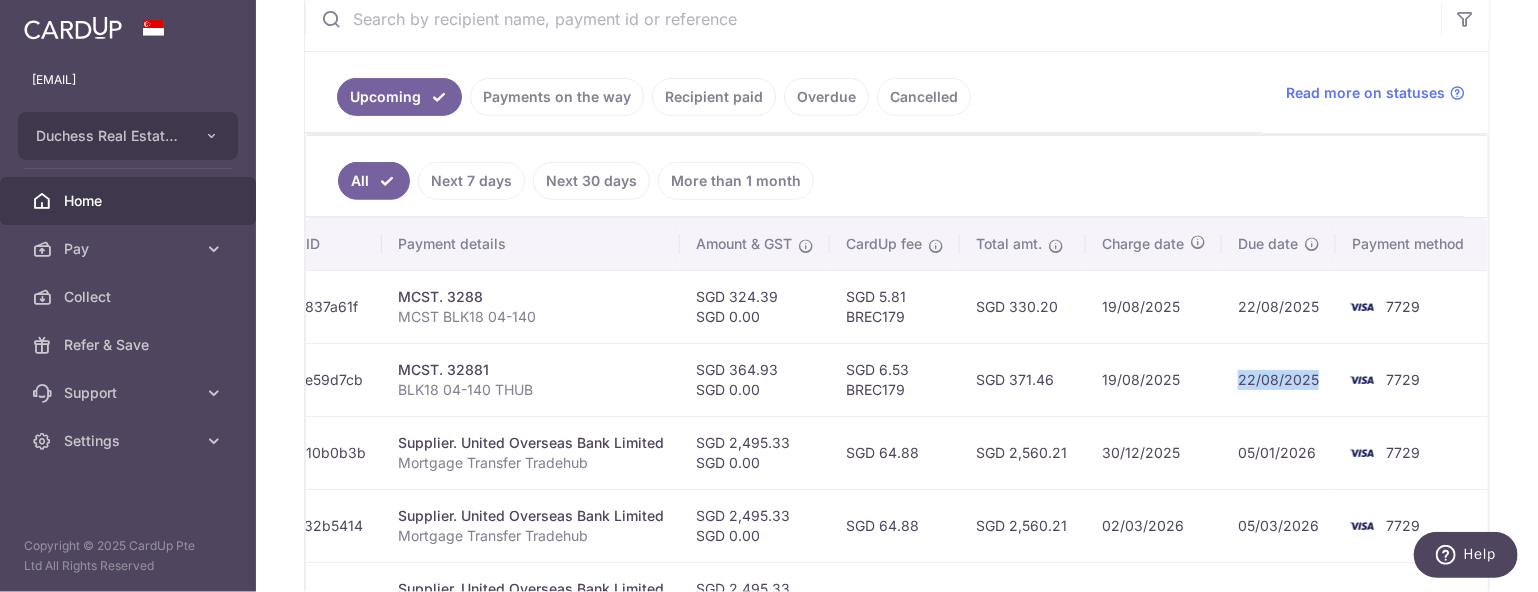 click on "22/08/2025" at bounding box center [1279, 379] 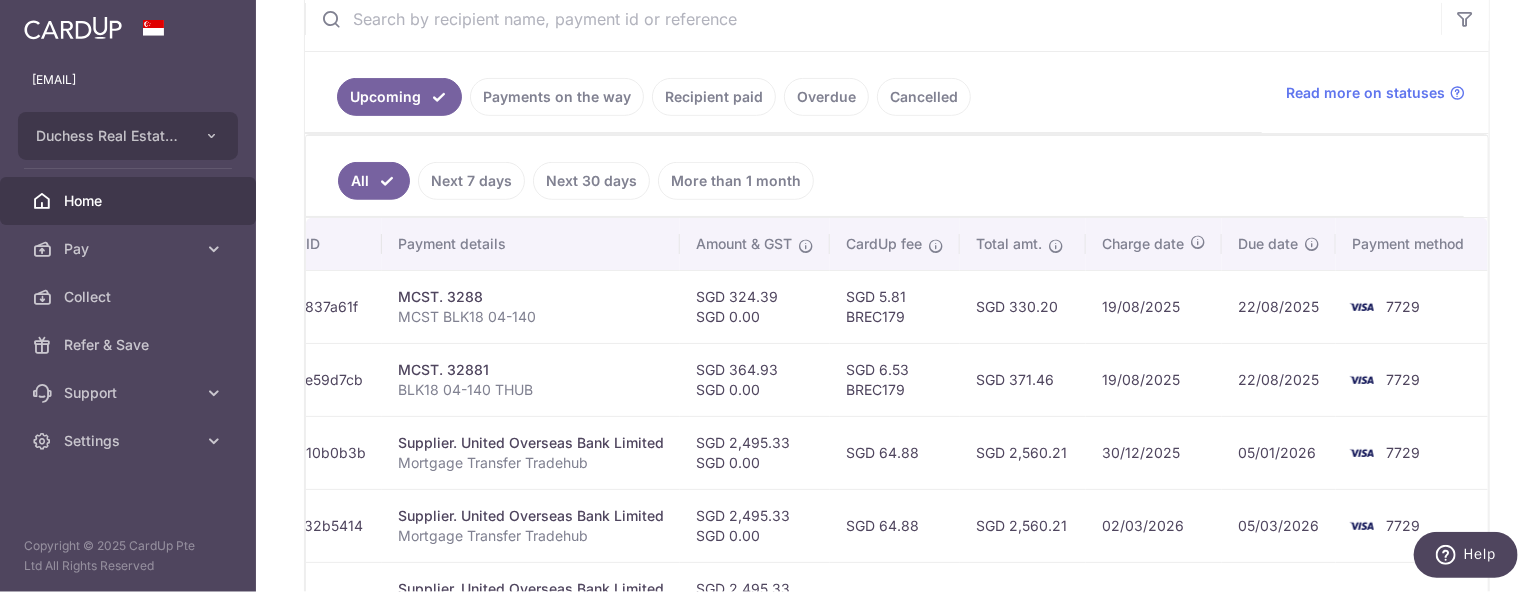 click on "19/08/2025" at bounding box center [1154, 379] 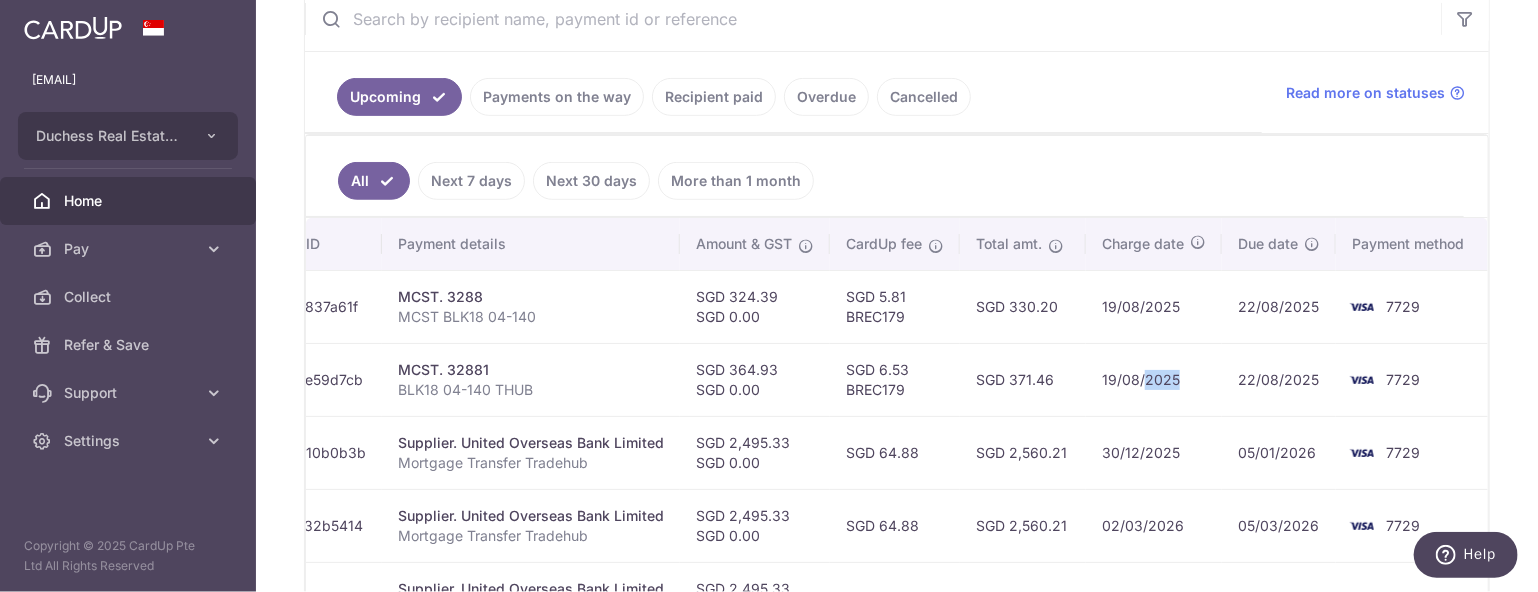 click on "19/08/2025" at bounding box center [1154, 379] 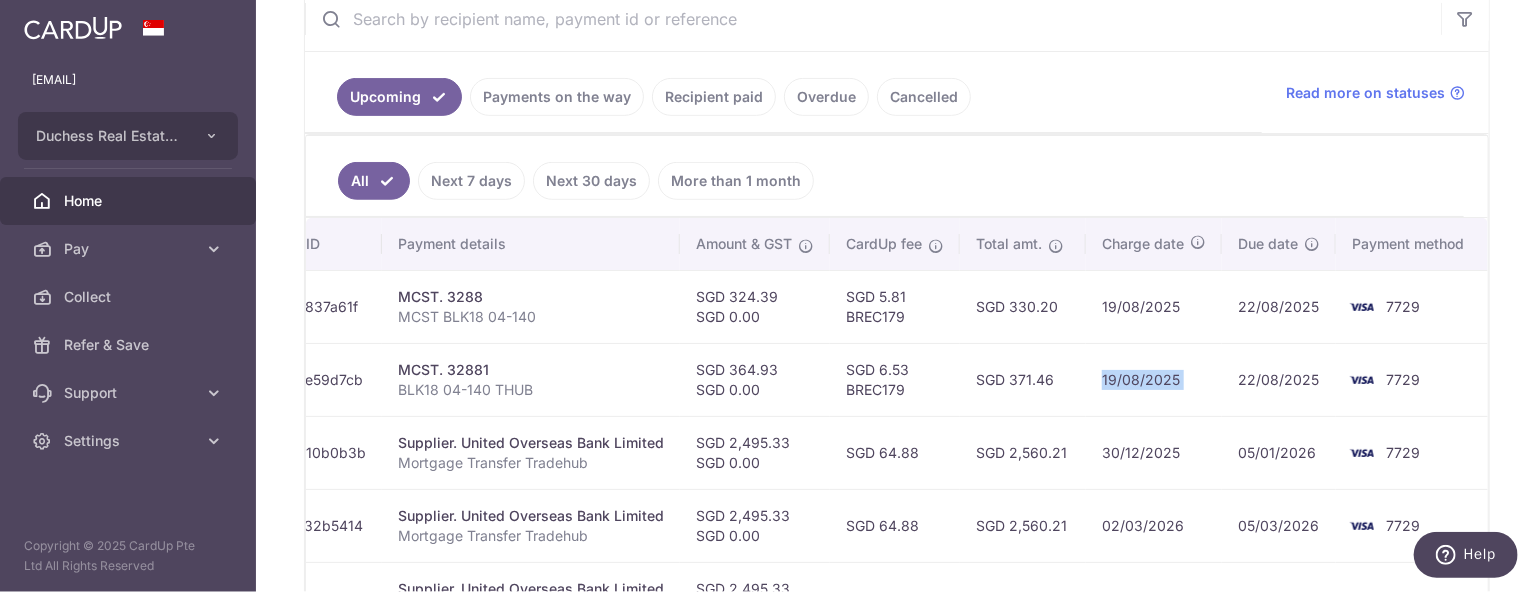 click on "19/08/2025" at bounding box center [1154, 379] 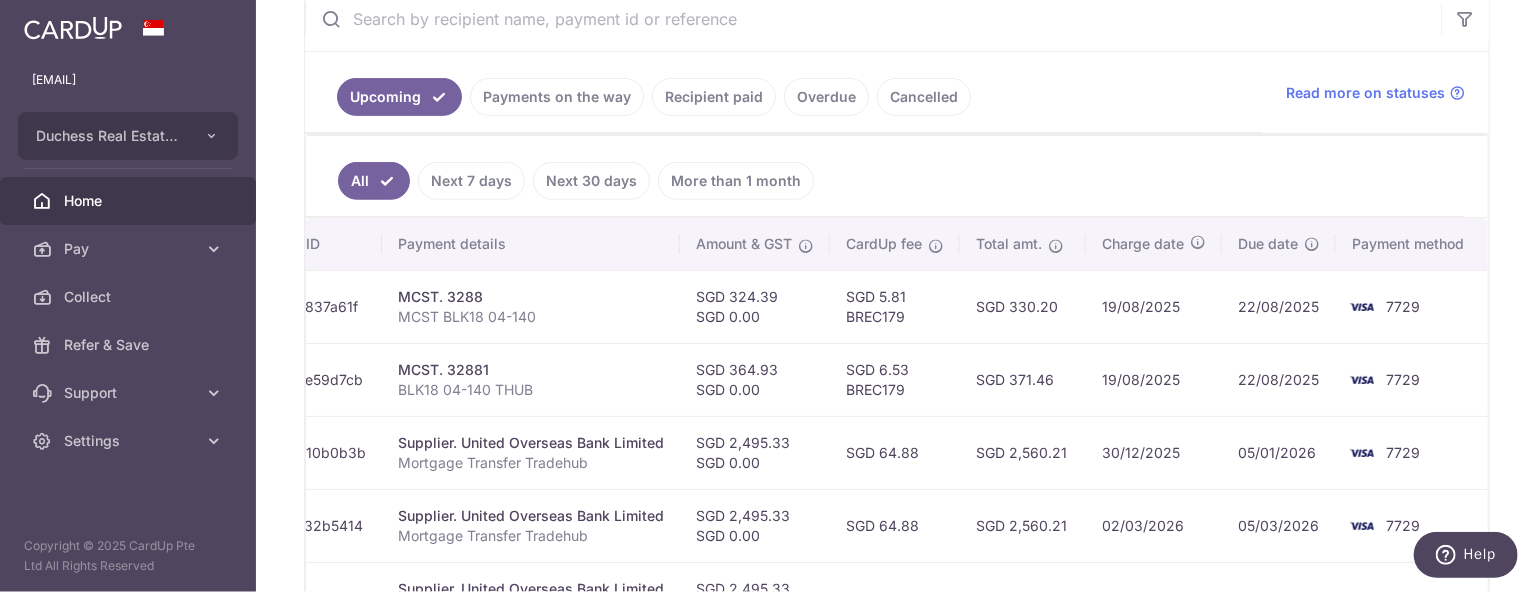 click on "SGD 371.46" at bounding box center (1023, 379) 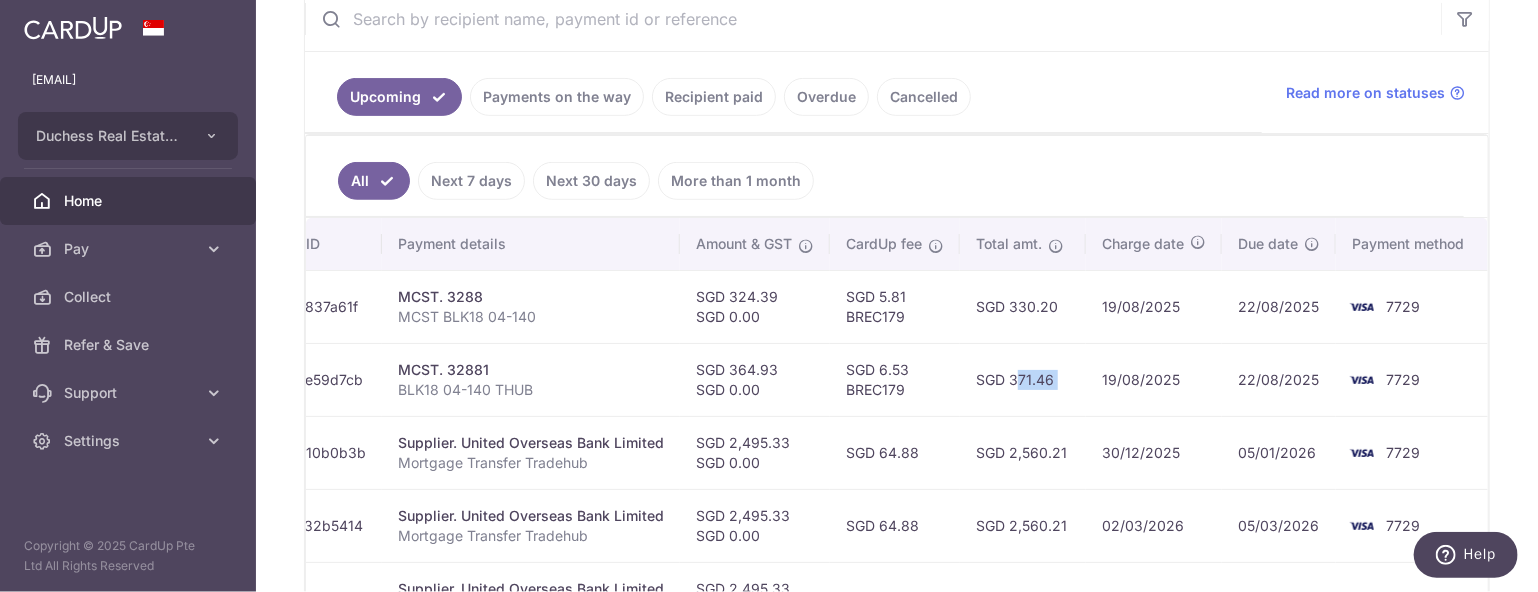 click on "SGD 371.46" at bounding box center (1023, 379) 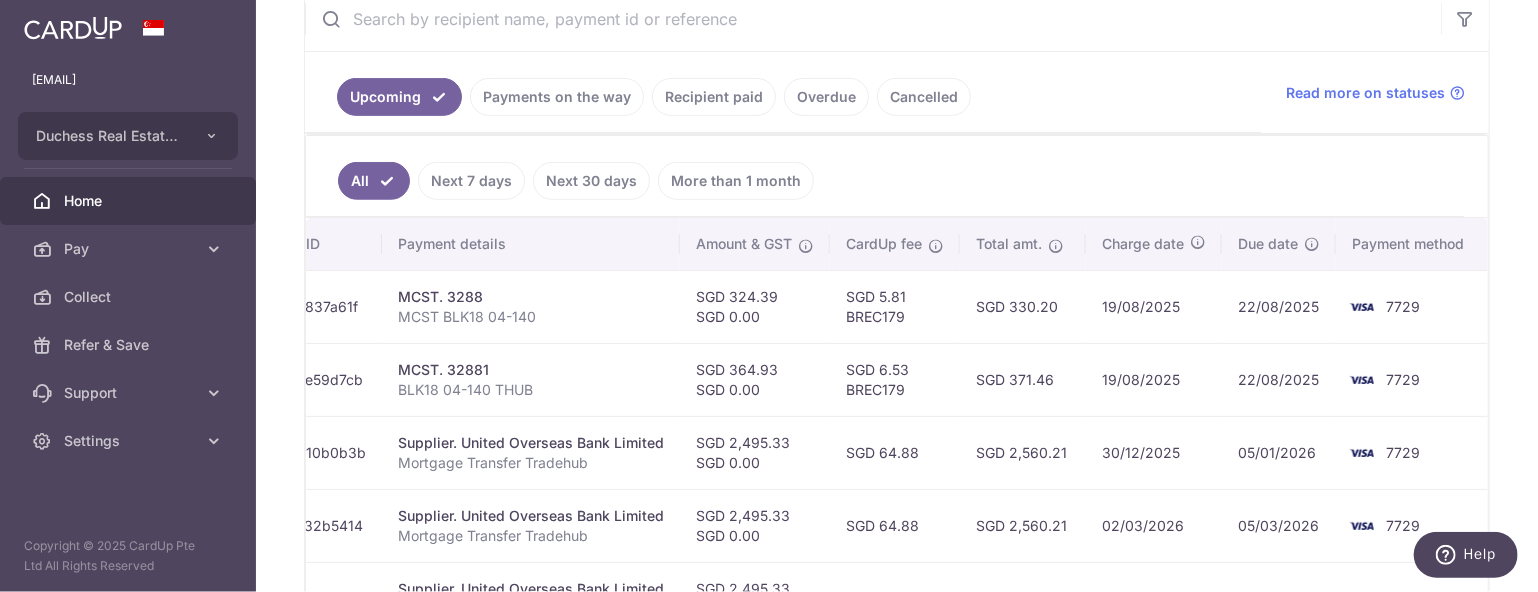 click on "19/08/2025" at bounding box center [1154, 379] 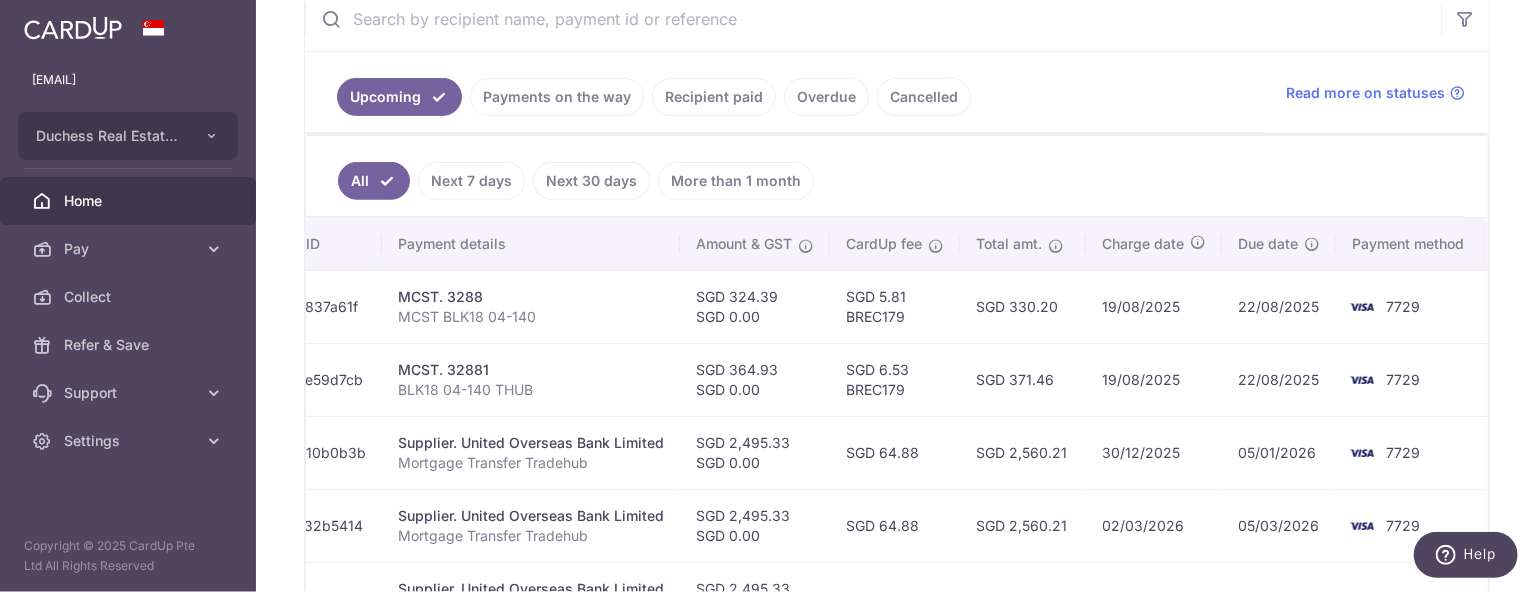 drag, startPoint x: 1086, startPoint y: 372, endPoint x: 580, endPoint y: 345, distance: 506.71985 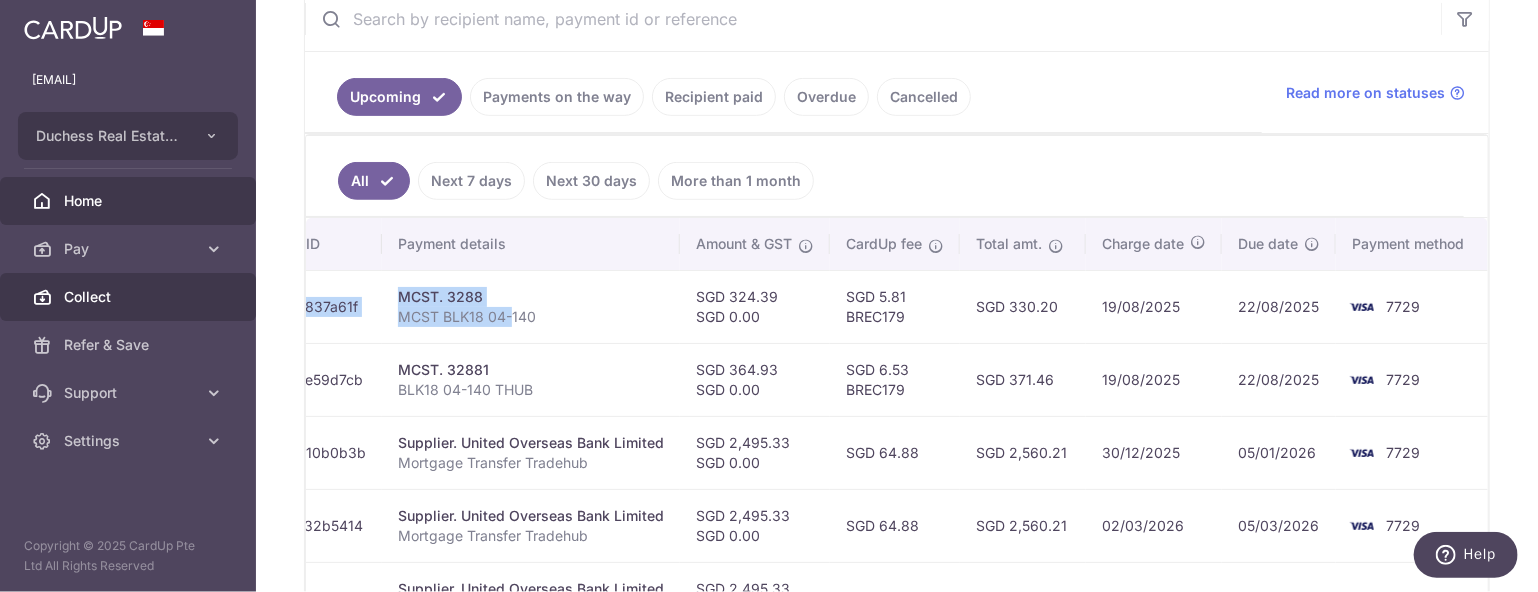 scroll, scrollTop: 0, scrollLeft: 0, axis: both 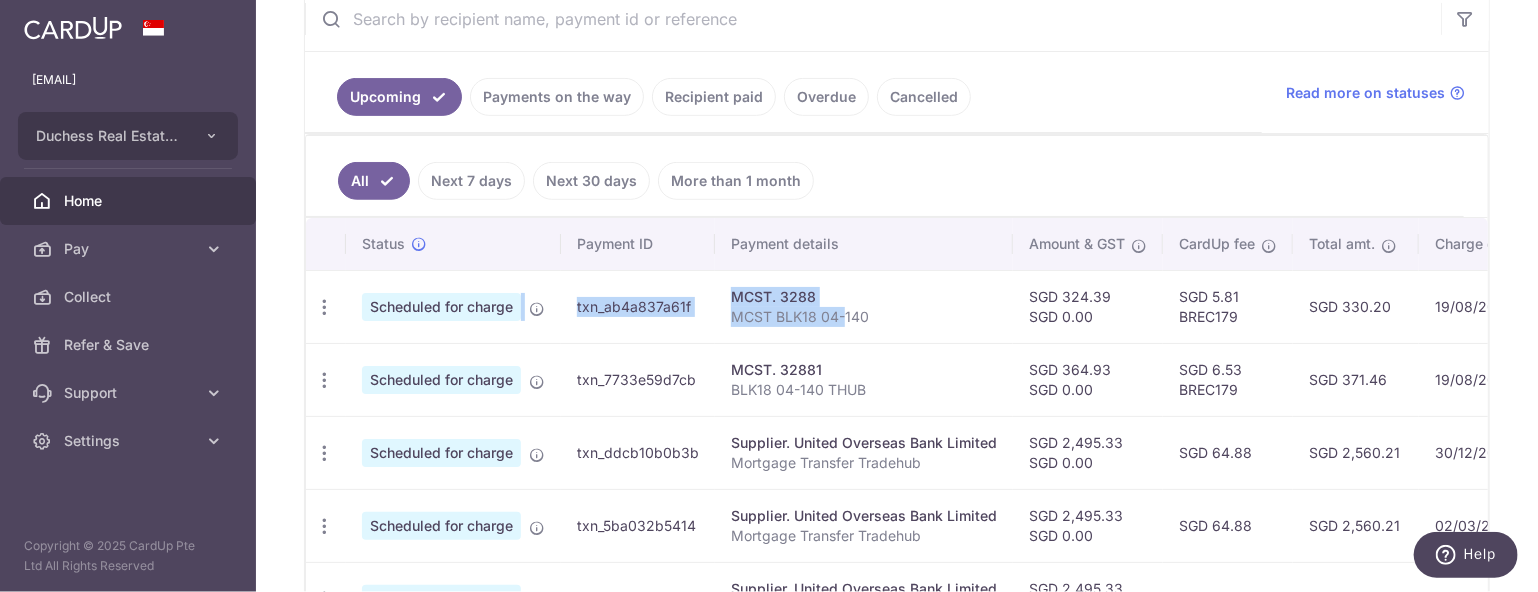 drag, startPoint x: 502, startPoint y: 306, endPoint x: 437, endPoint y: 312, distance: 65.27634 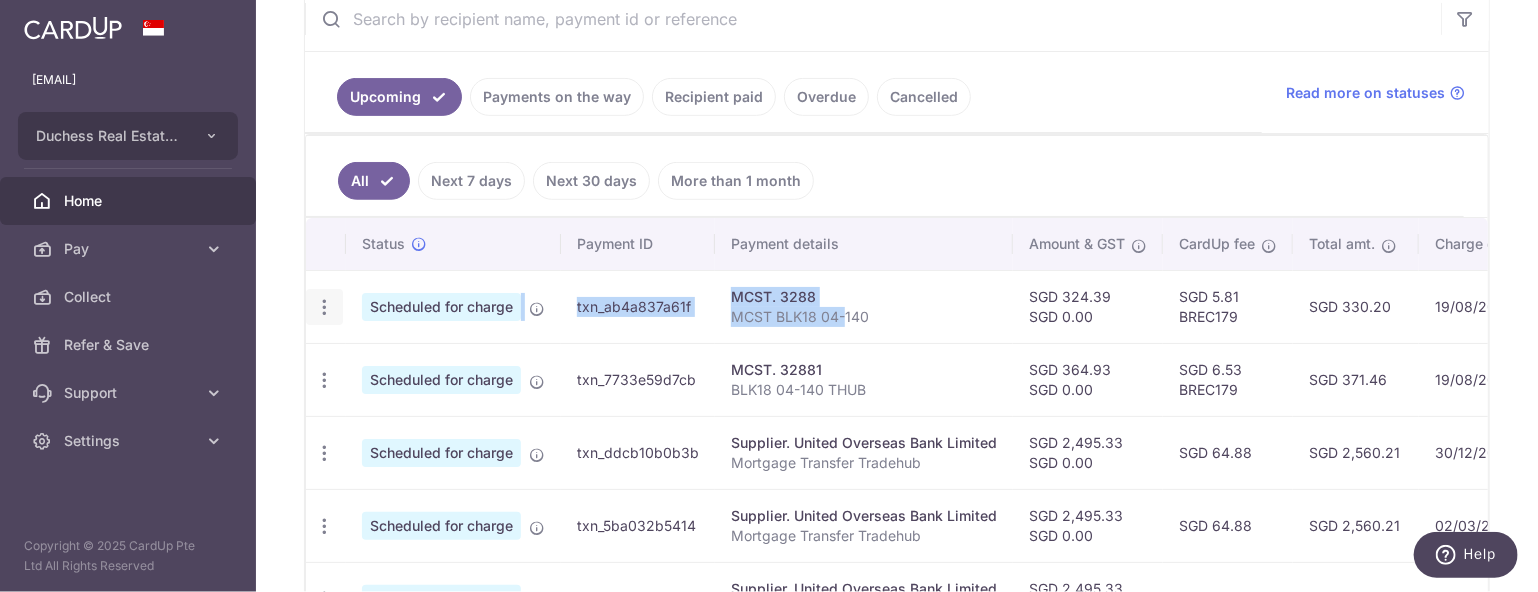 click at bounding box center (324, 307) 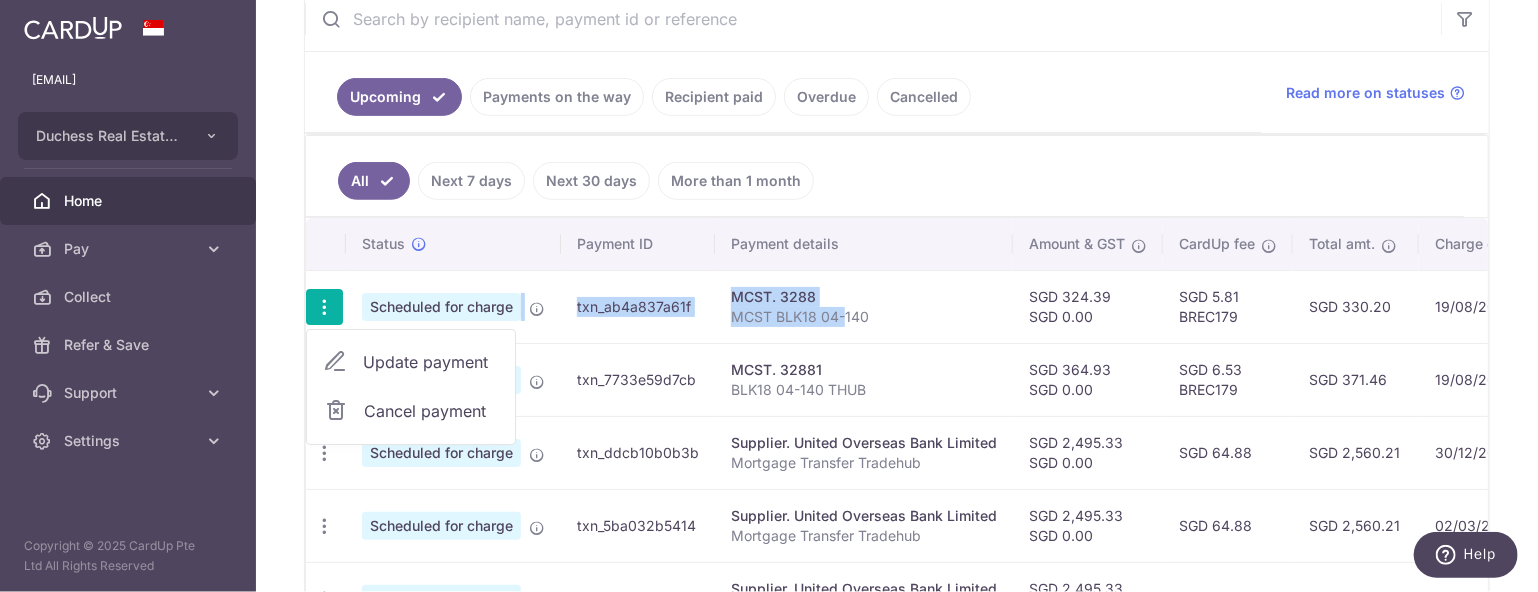 click on "Update payment" at bounding box center [411, 362] 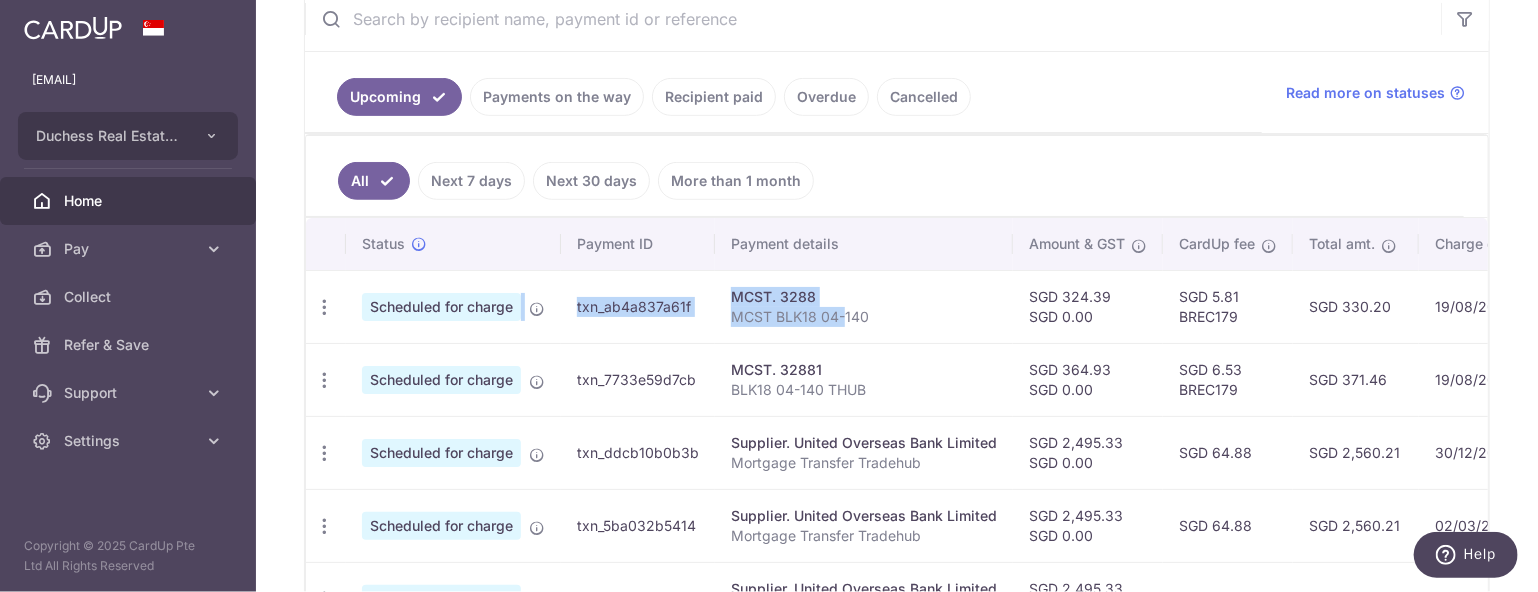 radio on "true" 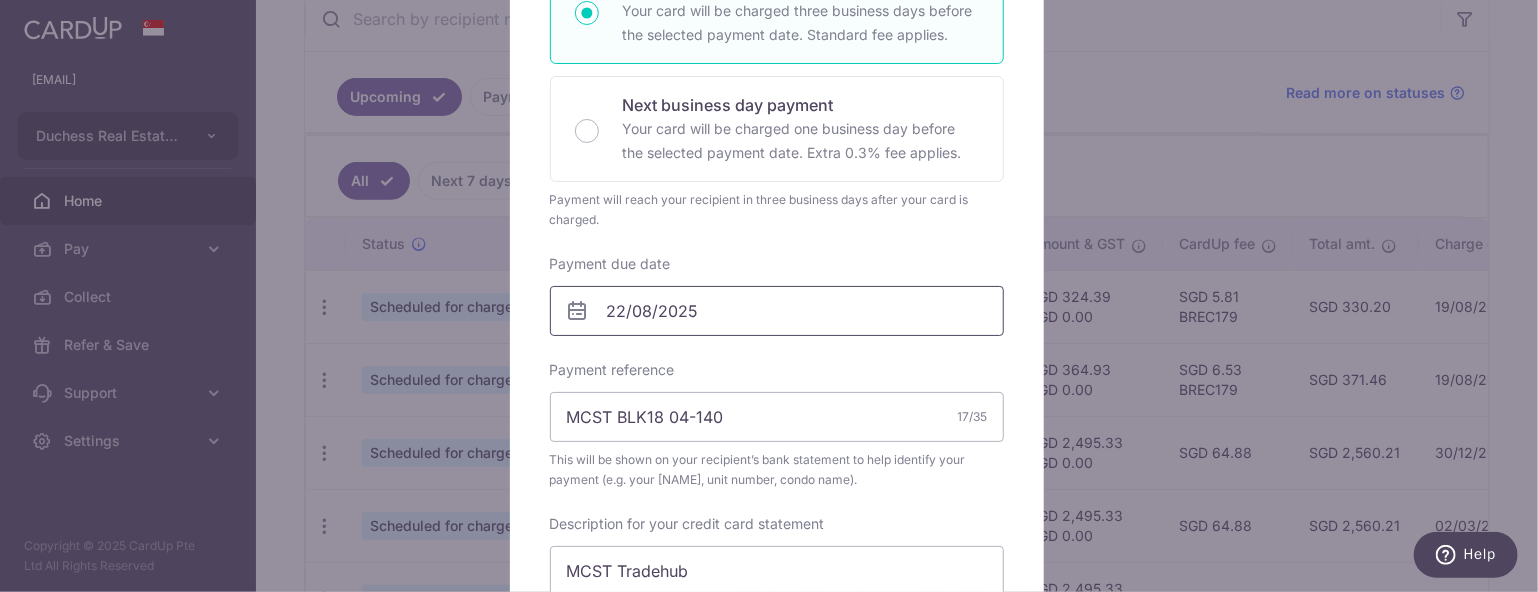 scroll, scrollTop: 400, scrollLeft: 0, axis: vertical 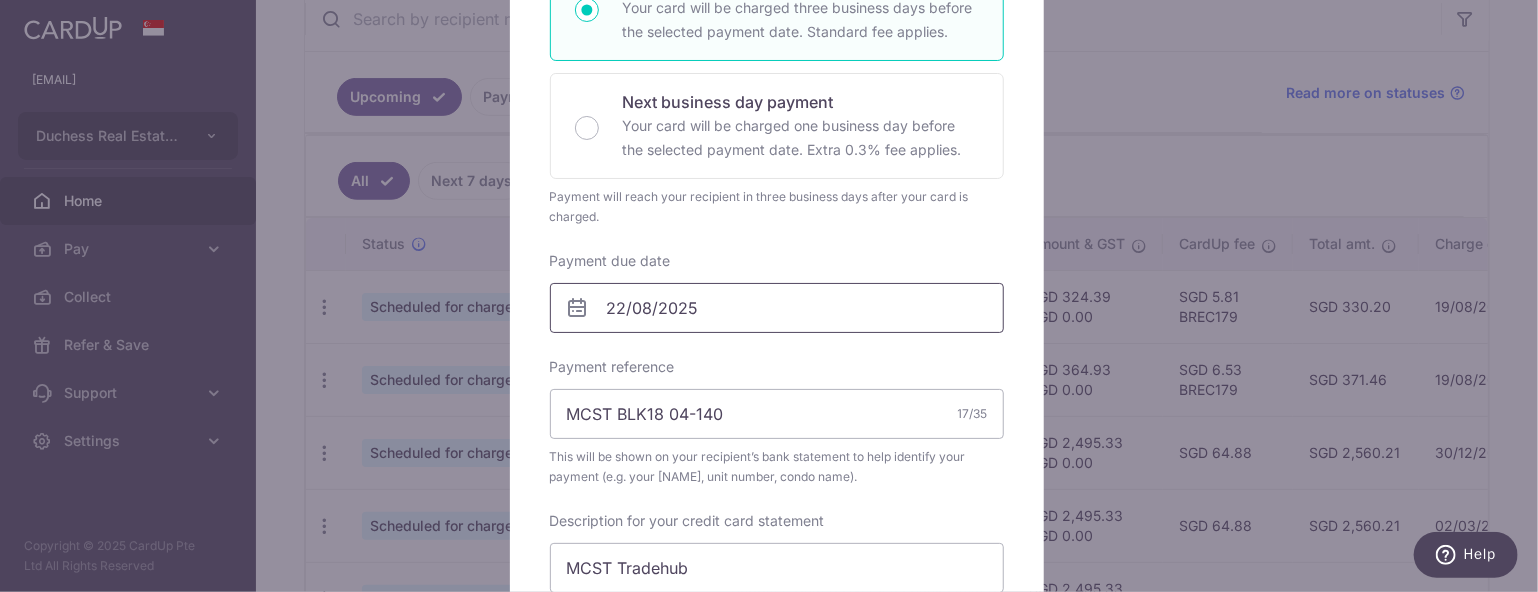 click on "duchessrealestate@gmail.com
Duchess Real Estate Investment Pte Ltd
Add new company
Duchess Real Estate Investment Pte Ltd
Home
Pay
Payments
Recipients
Invoices
Cards
Collect
Refer & Save
Support
FAQ
Contact Us
Settings
Account
Logout" at bounding box center [769, 296] 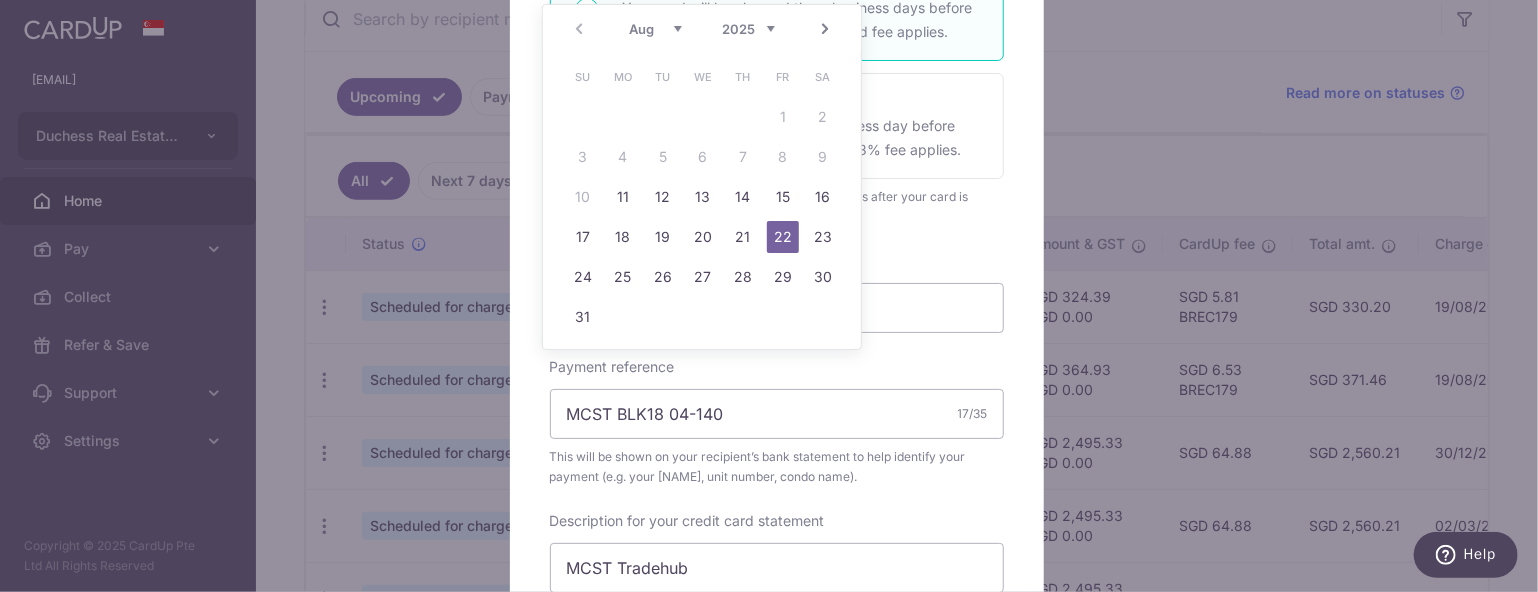 click on "Next" at bounding box center [825, 29] 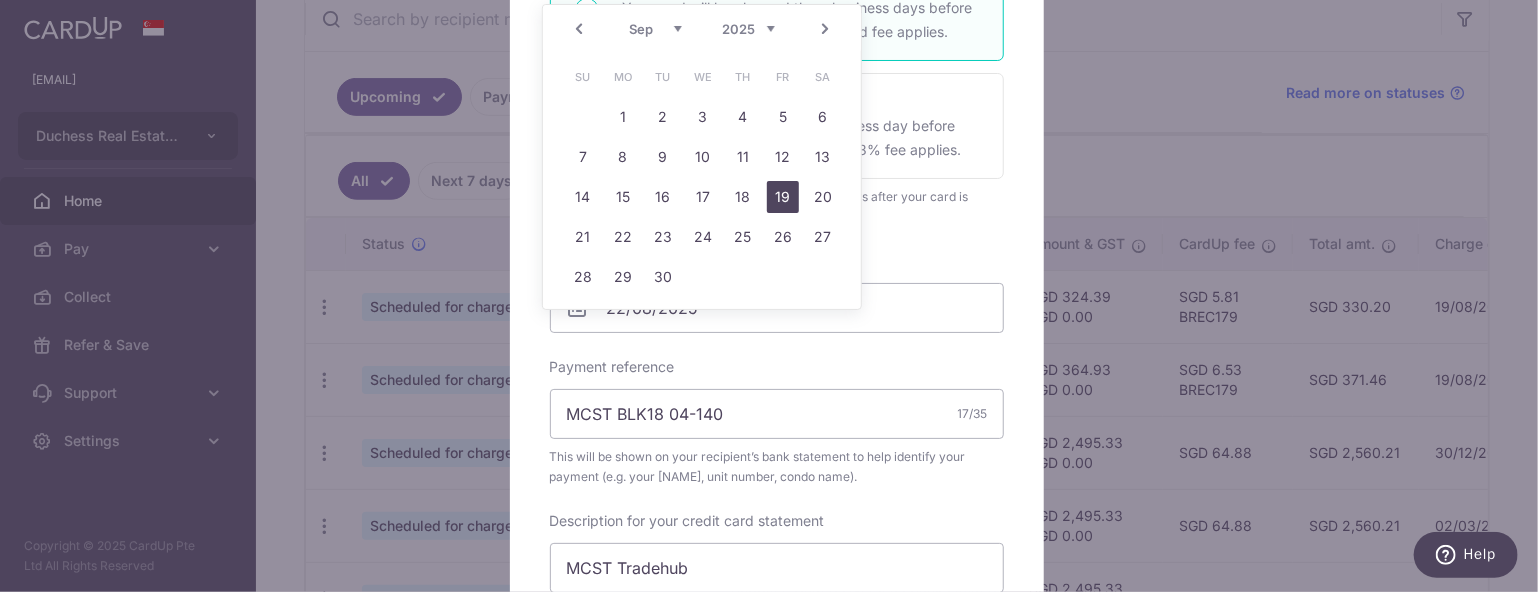 click on "19" at bounding box center (783, 197) 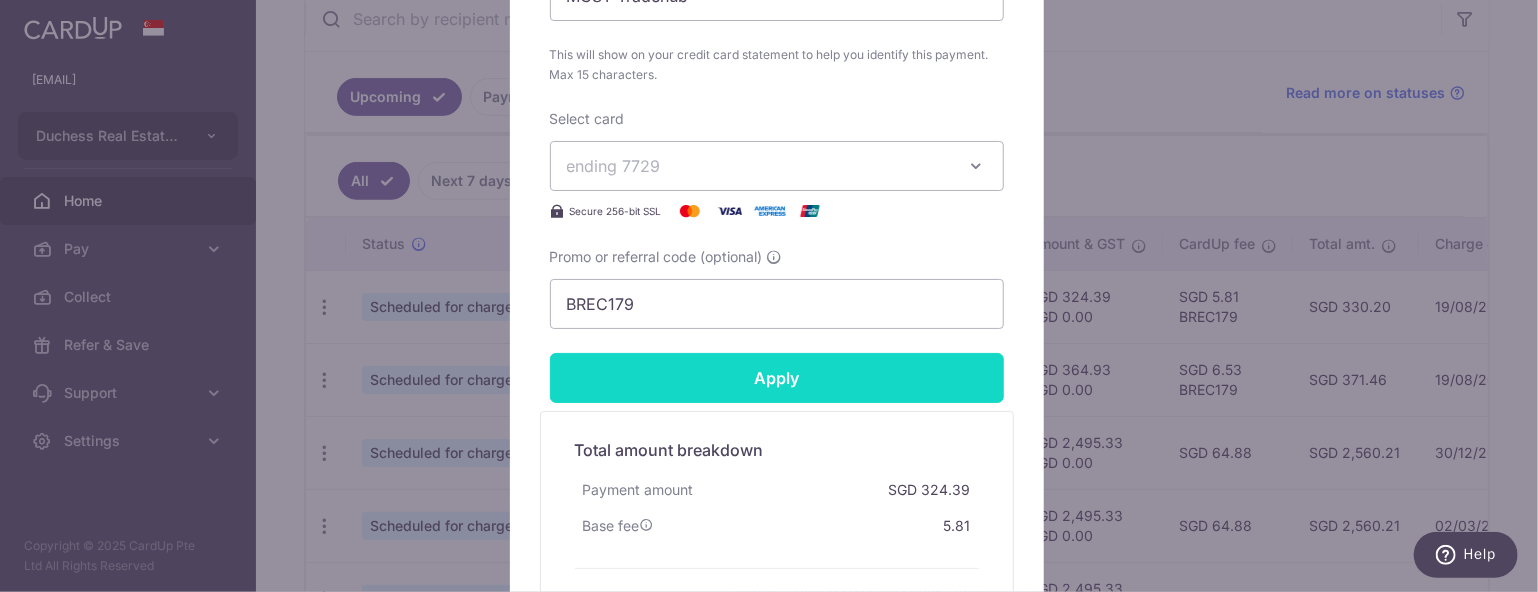 click on "Apply" at bounding box center [777, 378] 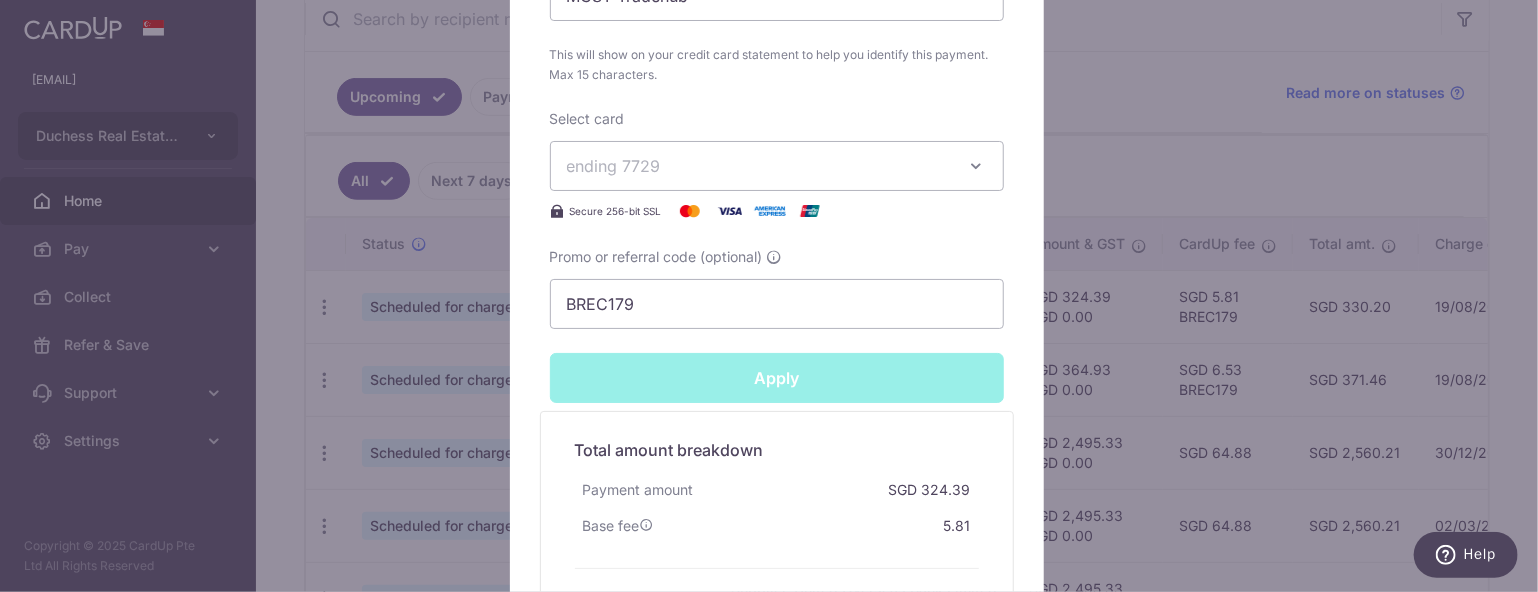 type on "Successfully Applied" 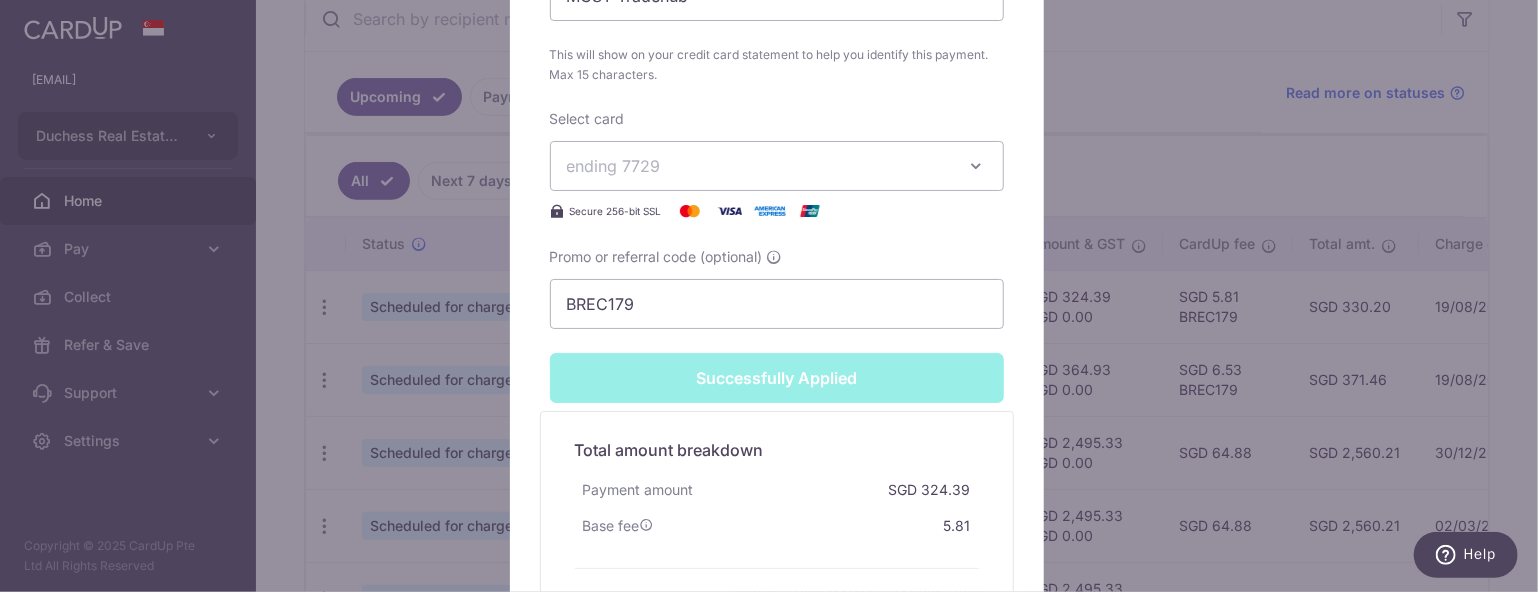 scroll, scrollTop: 1069, scrollLeft: 0, axis: vertical 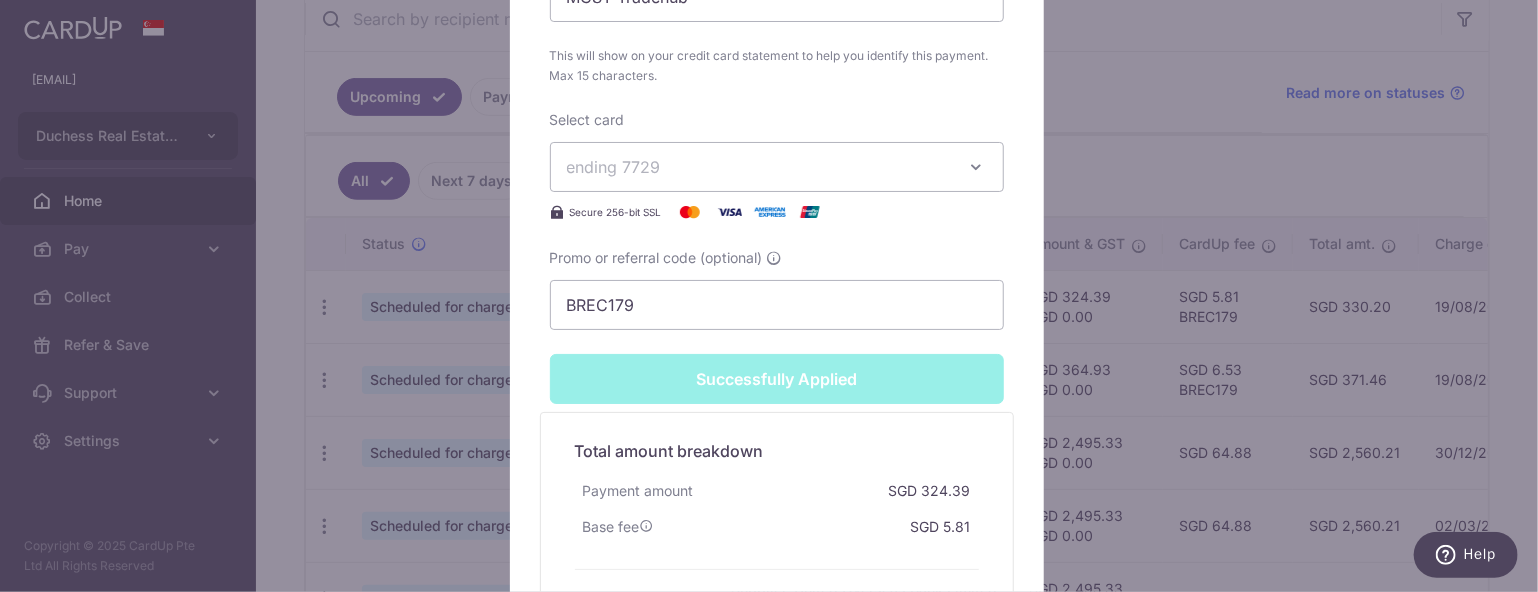 click on "Edit payment
By clicking apply,  you will make changes to all   payments to  3288  scheduled from
.
By clicking below, you confirm you are editing this payment to  3288  on
22/08/2025 .
Your payment is updated successfully
SGD" at bounding box center [769, 296] 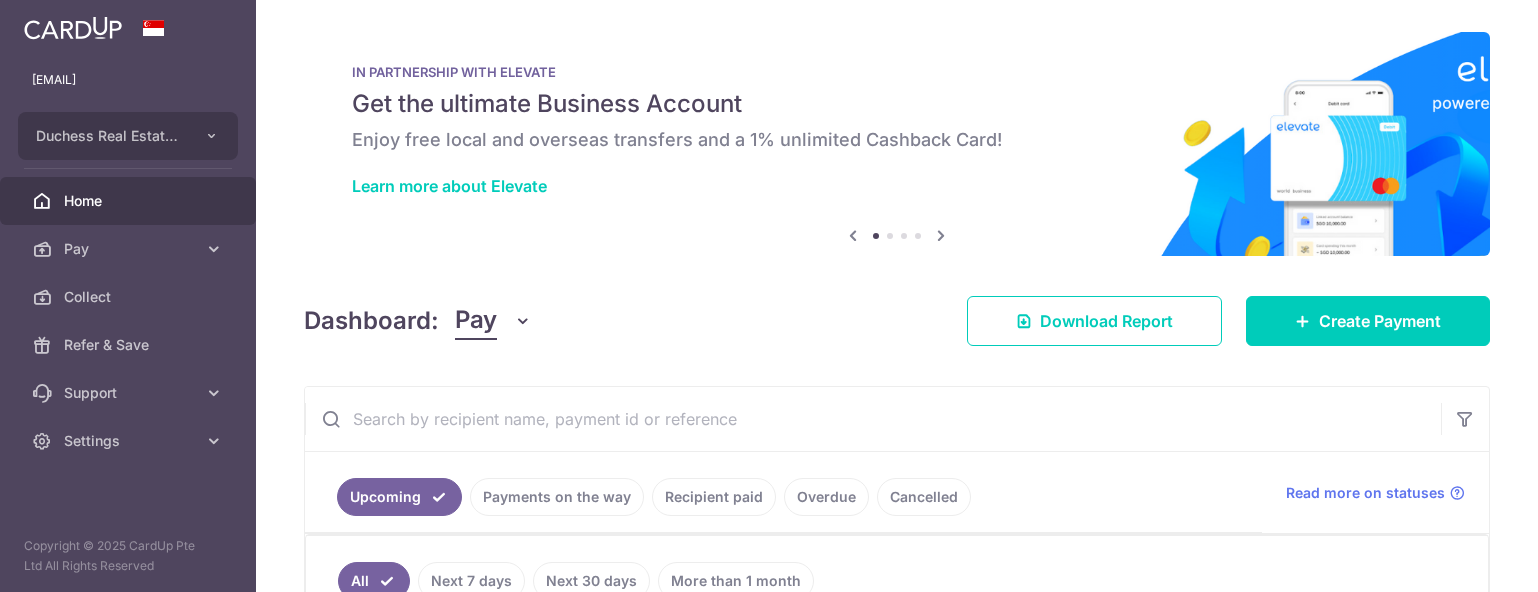 scroll, scrollTop: 0, scrollLeft: 0, axis: both 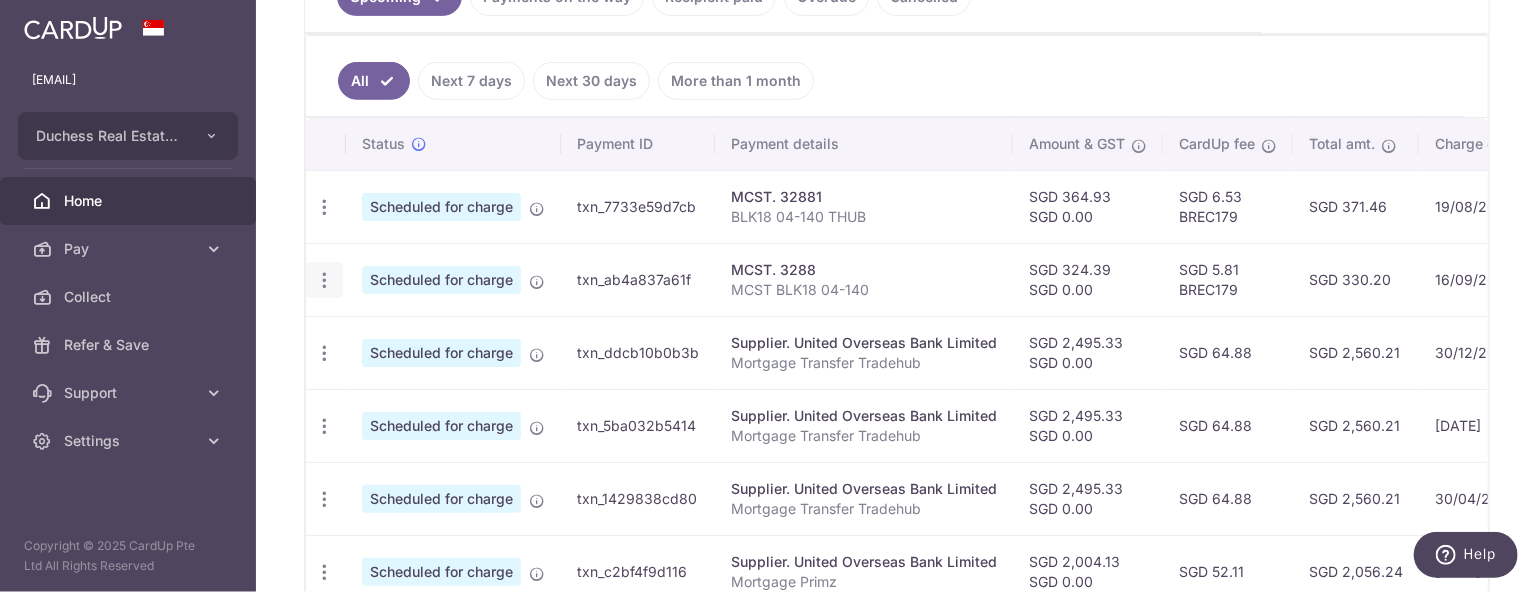 click at bounding box center (324, 207) 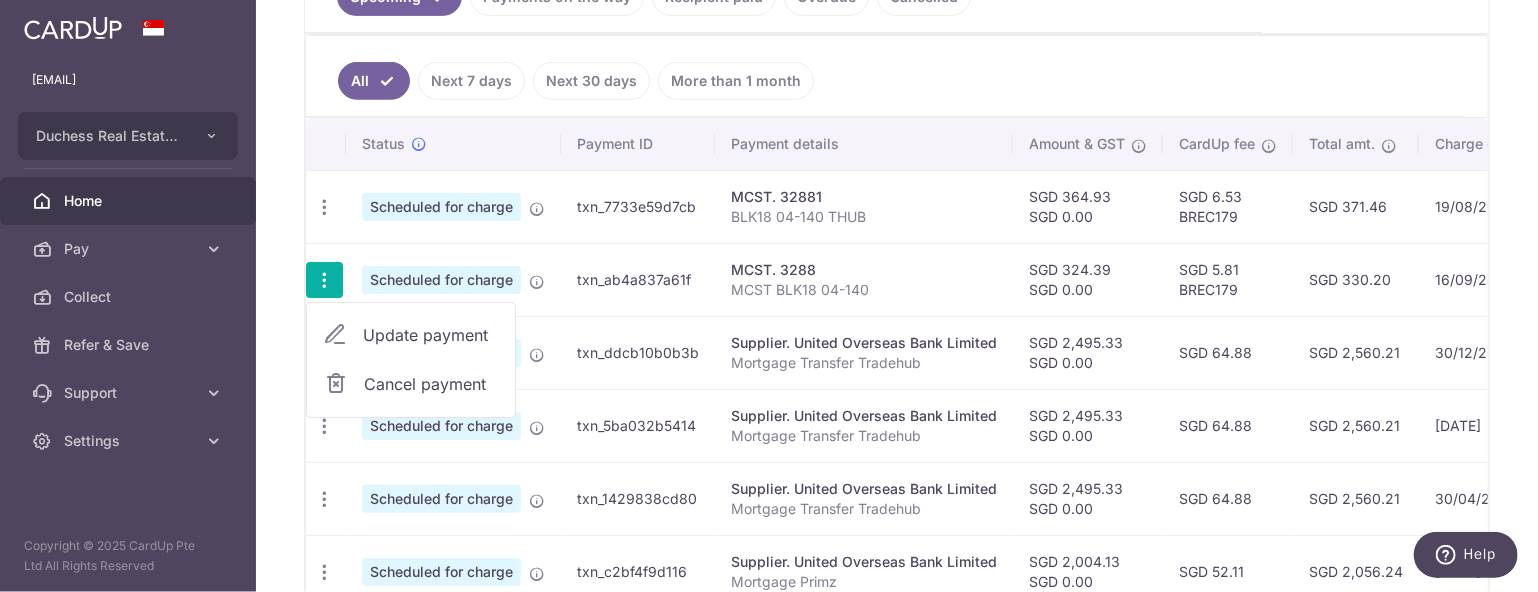 click on "Update payment" at bounding box center [431, 335] 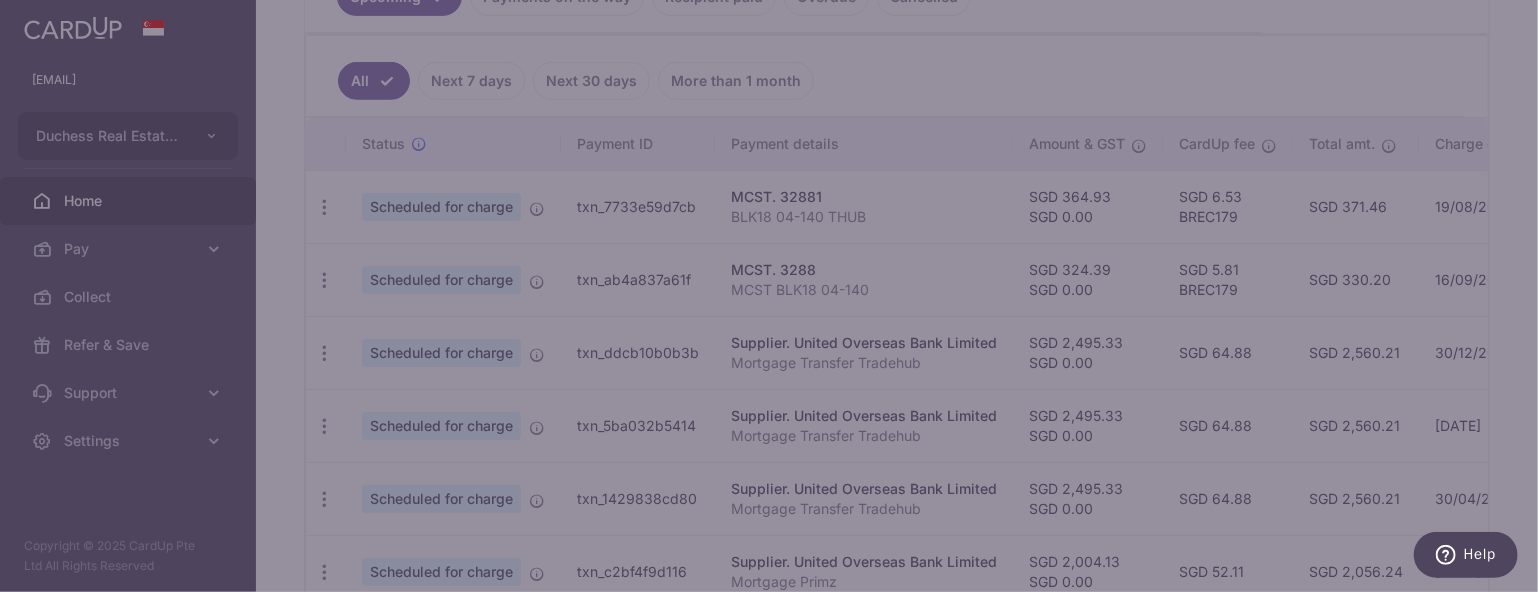 type on "BREC179" 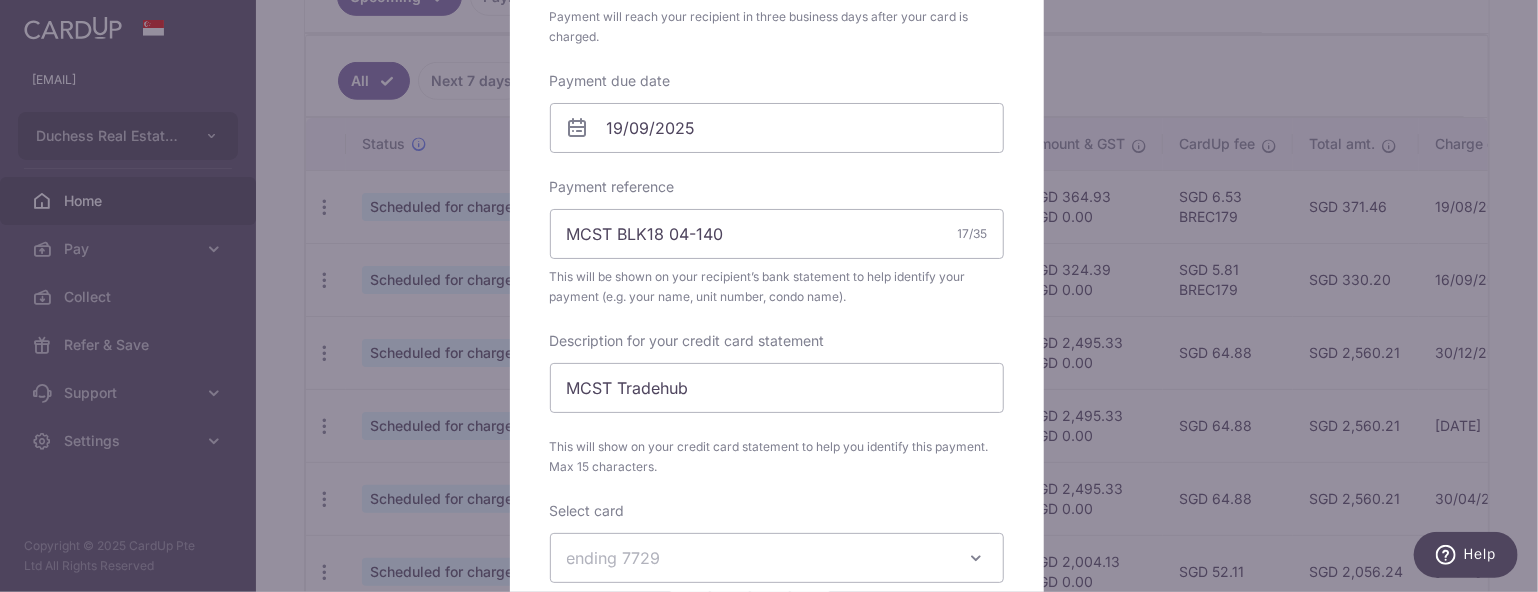 scroll, scrollTop: 600, scrollLeft: 0, axis: vertical 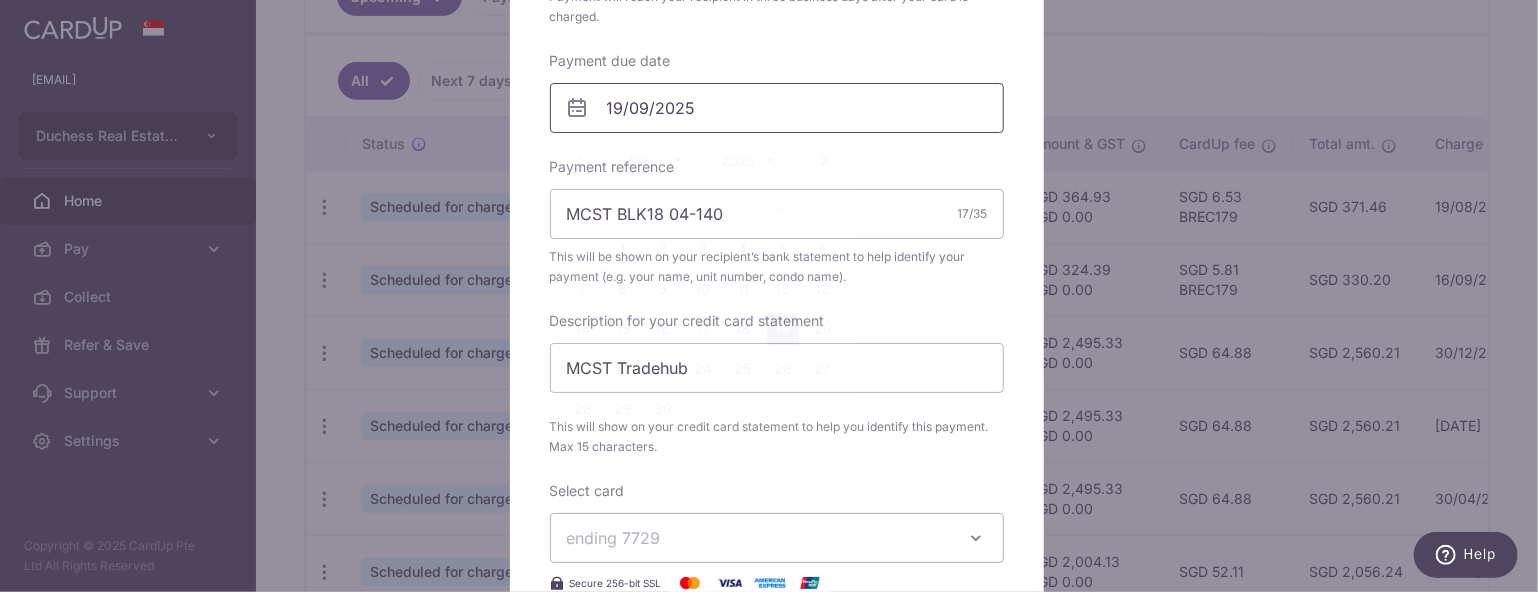 click on "19/09/2025" at bounding box center [777, 108] 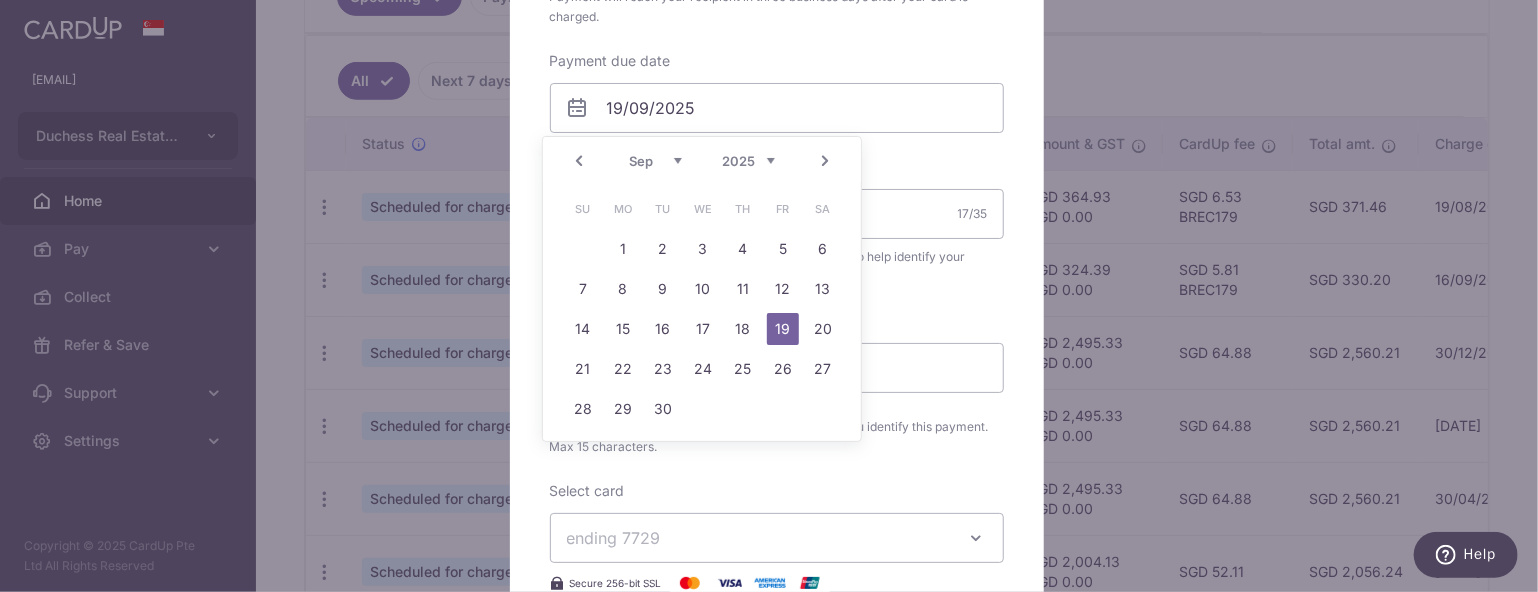 click on "Edit payment
By clicking apply,  you will make changes to all   payments to  3288  scheduled from
.
By clicking below, you confirm you are editing this payment to  3288  on
19/09/2025 .
SGD" at bounding box center [769, 296] 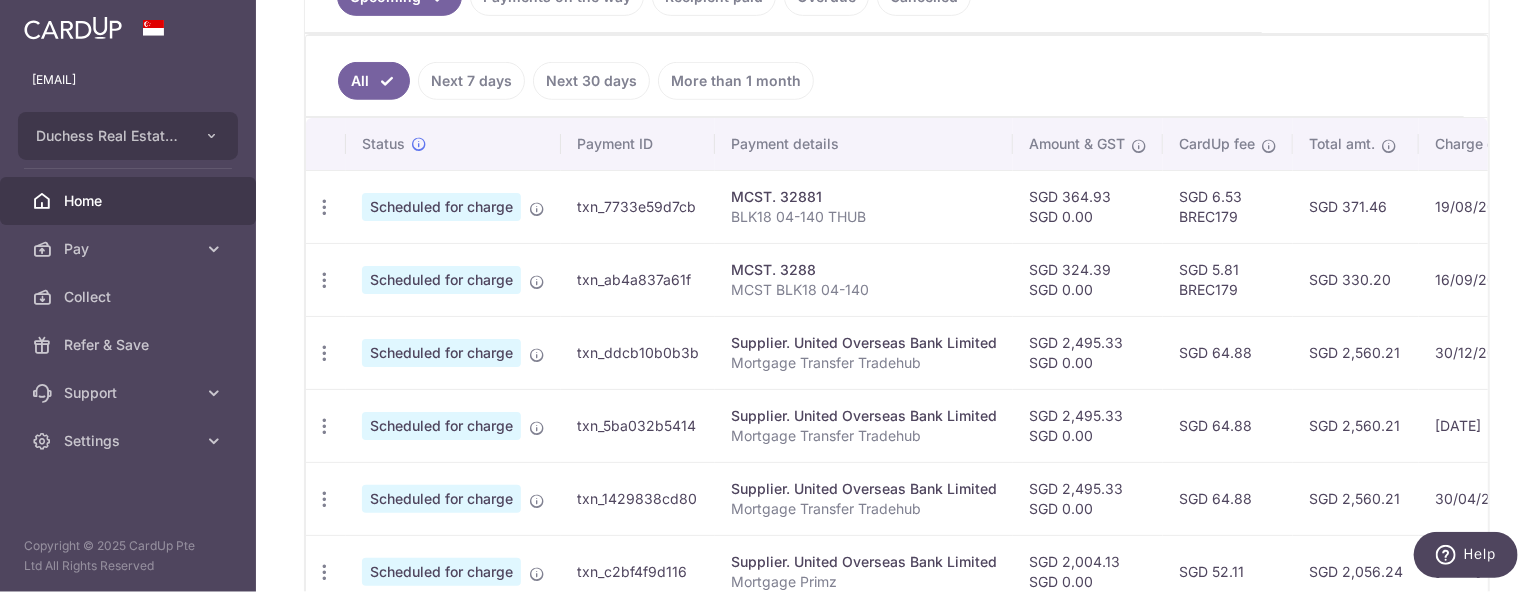scroll, scrollTop: 0, scrollLeft: 336, axis: horizontal 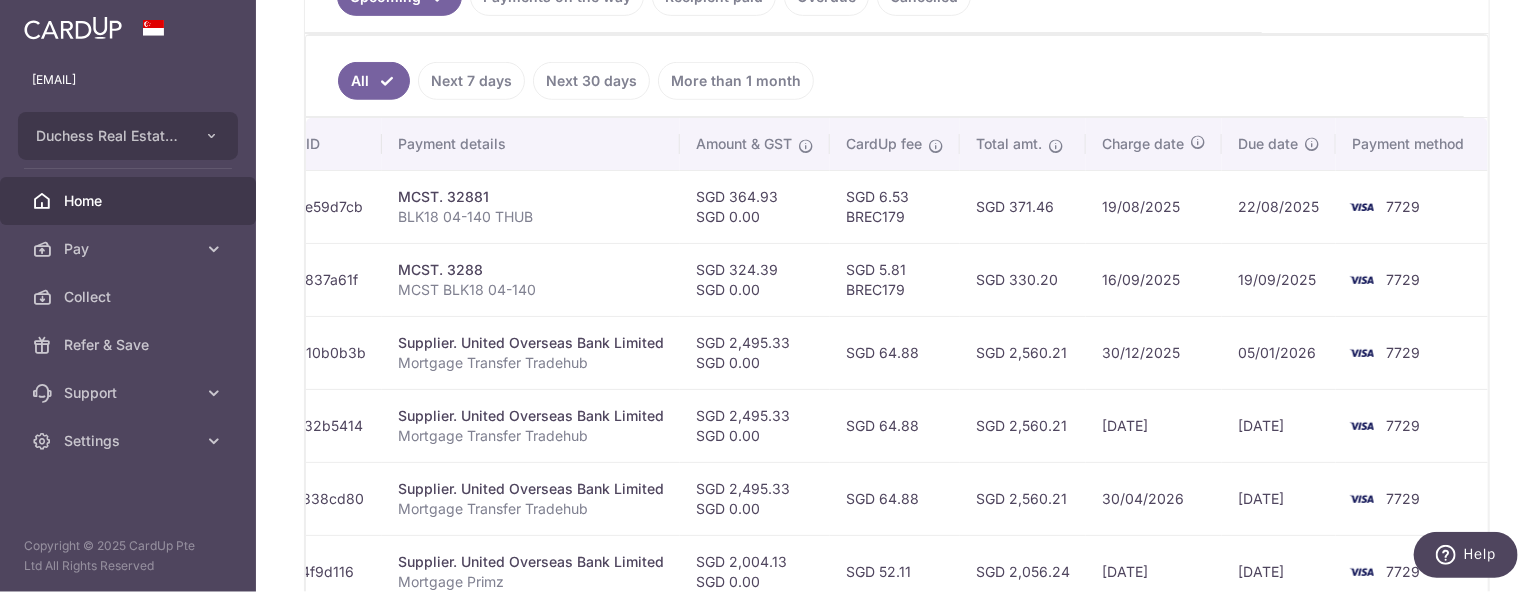 drag, startPoint x: 1133, startPoint y: 286, endPoint x: 1196, endPoint y: 315, distance: 69.354164 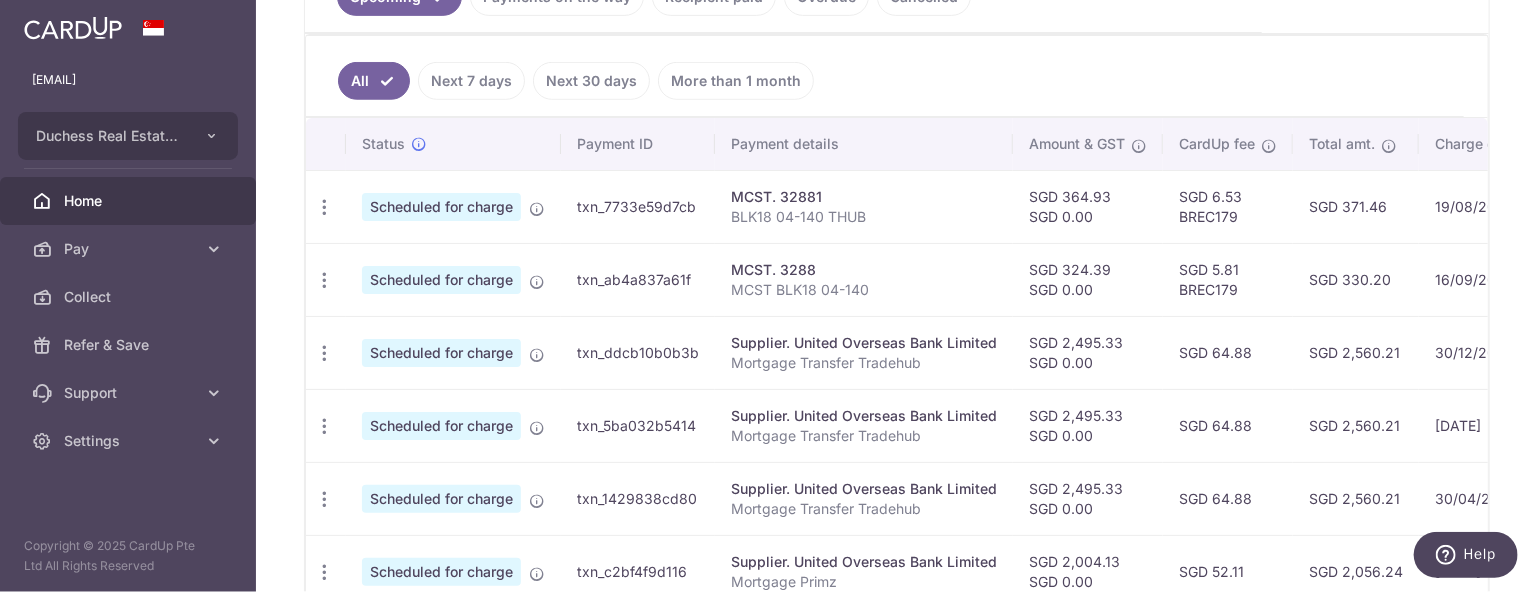 drag, startPoint x: 744, startPoint y: 216, endPoint x: 471, endPoint y: 212, distance: 273.0293 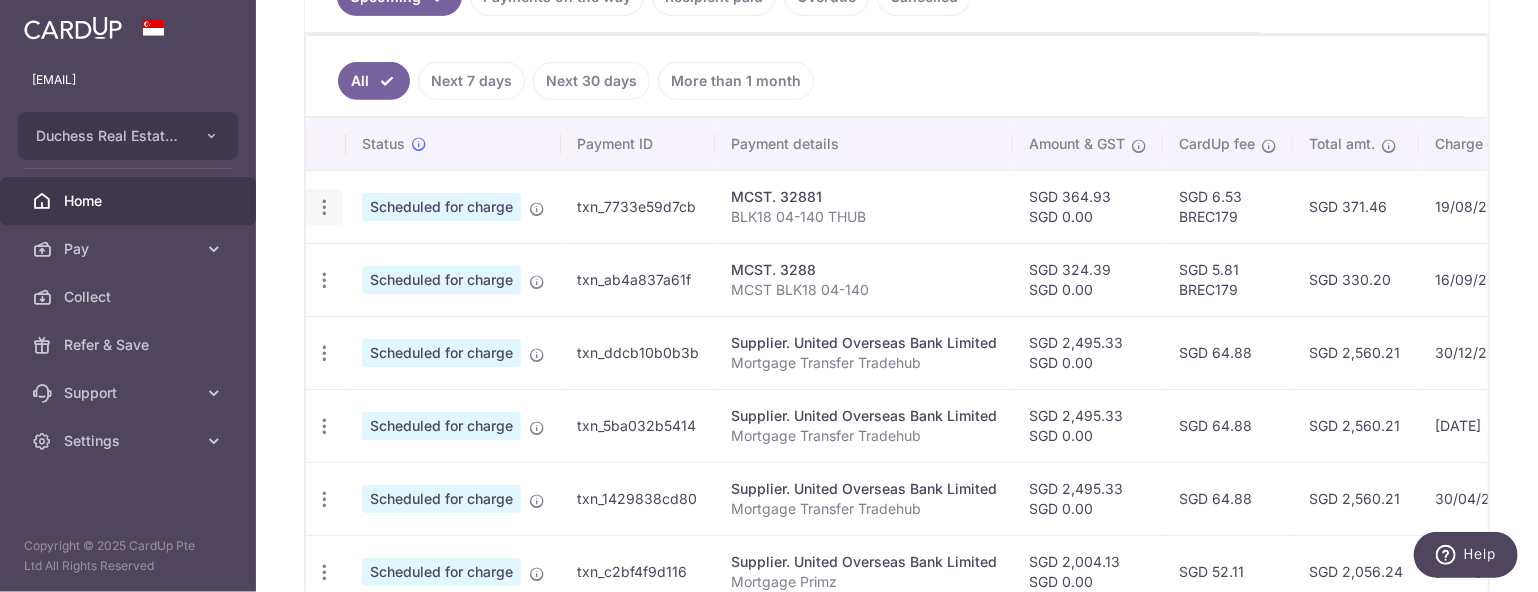 click on "Update payment
Cancel payment" at bounding box center [324, 207] 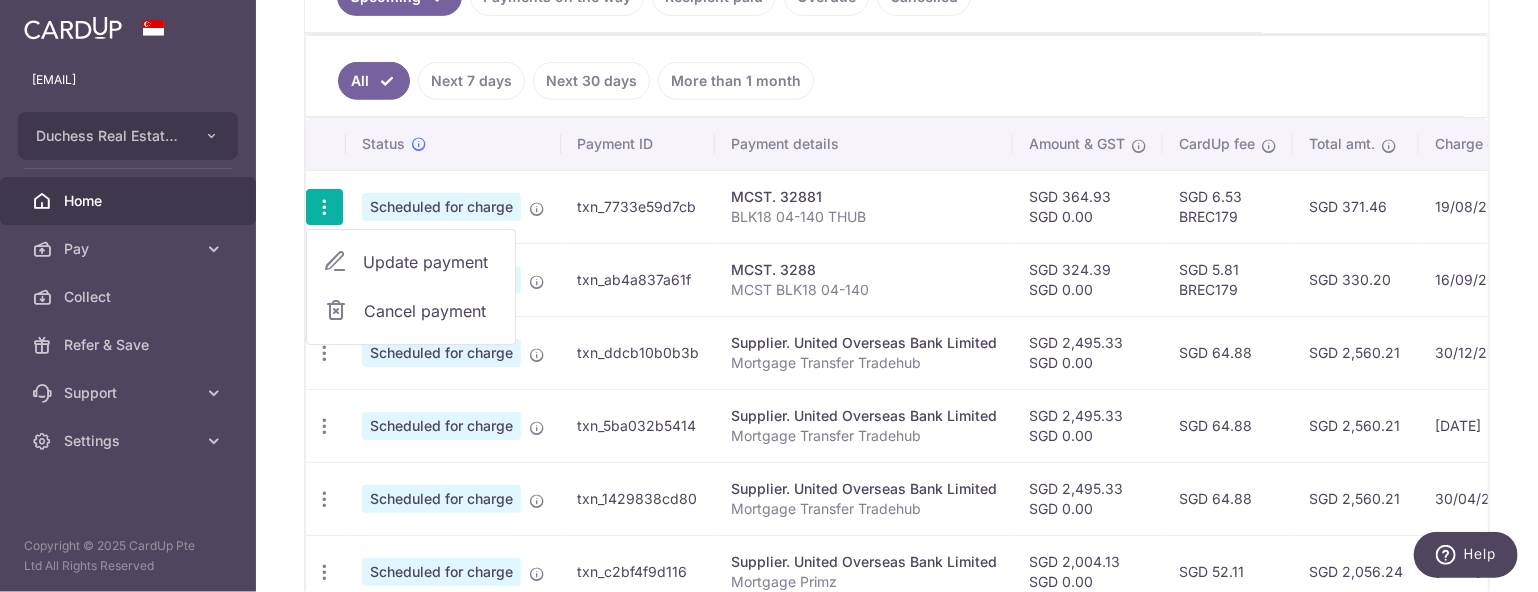 click on "Update payment" at bounding box center (431, 262) 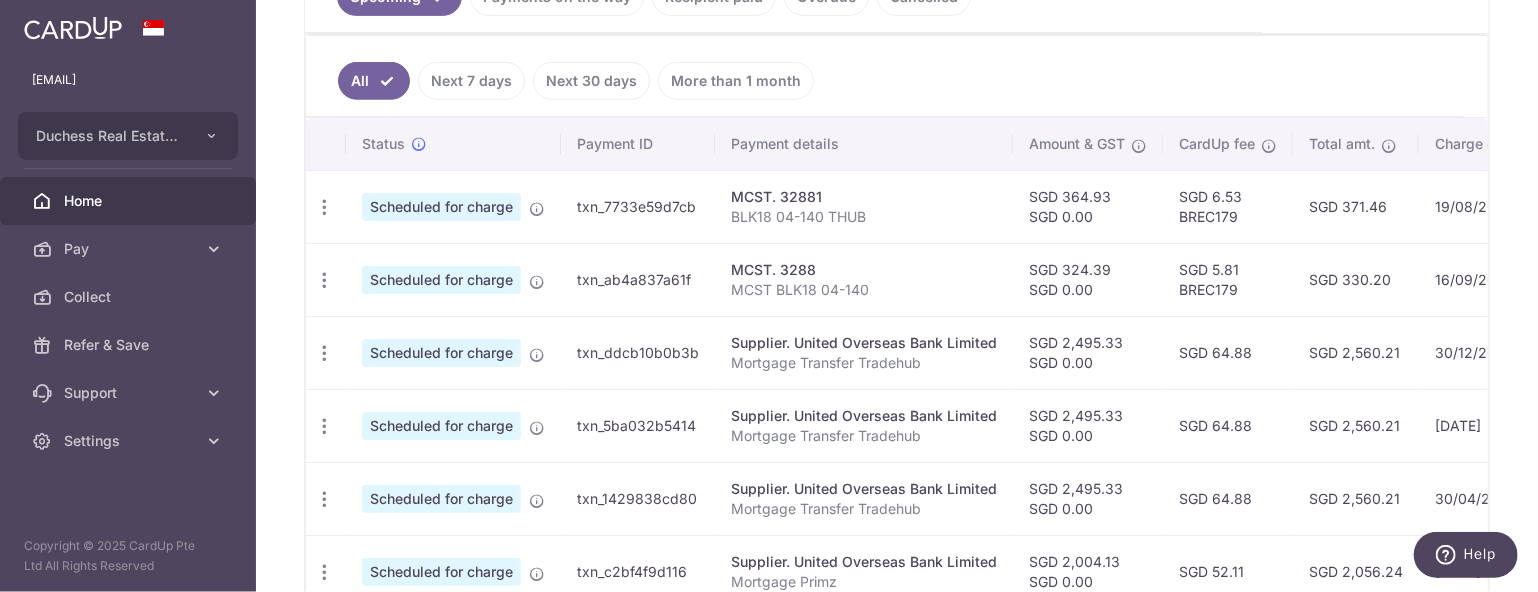 type on "364.93" 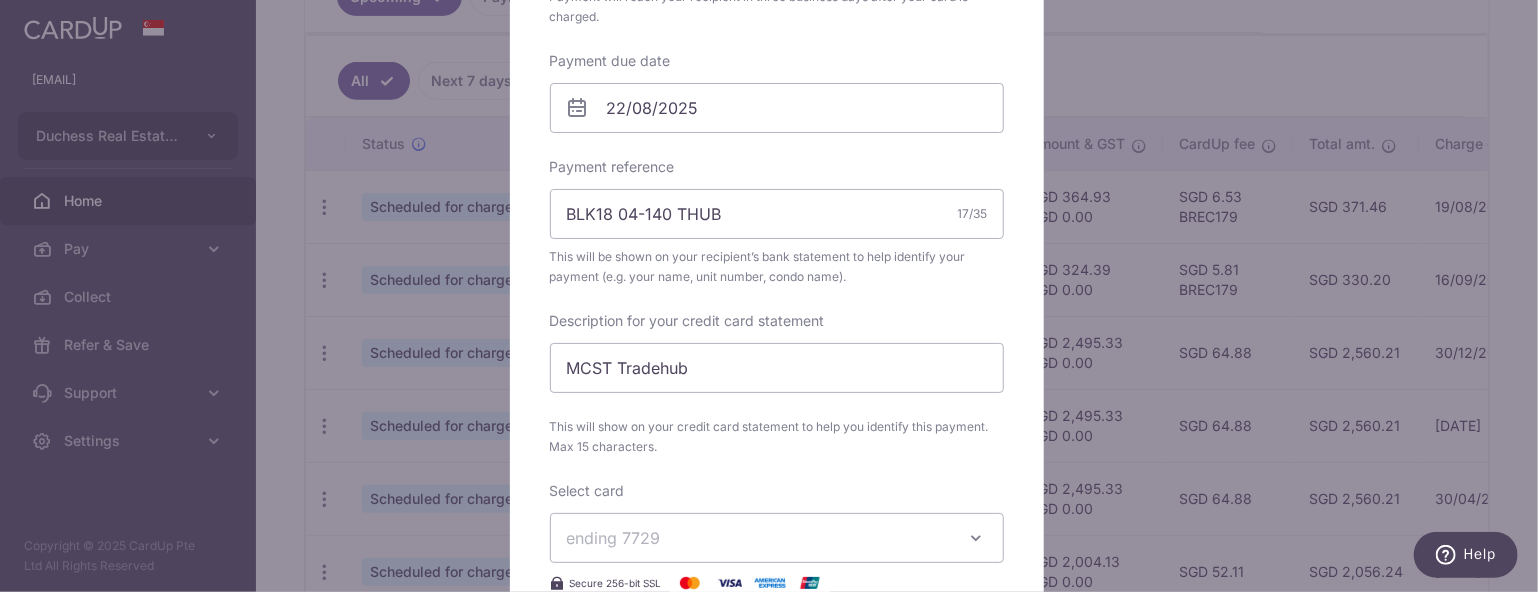 scroll, scrollTop: 0, scrollLeft: 0, axis: both 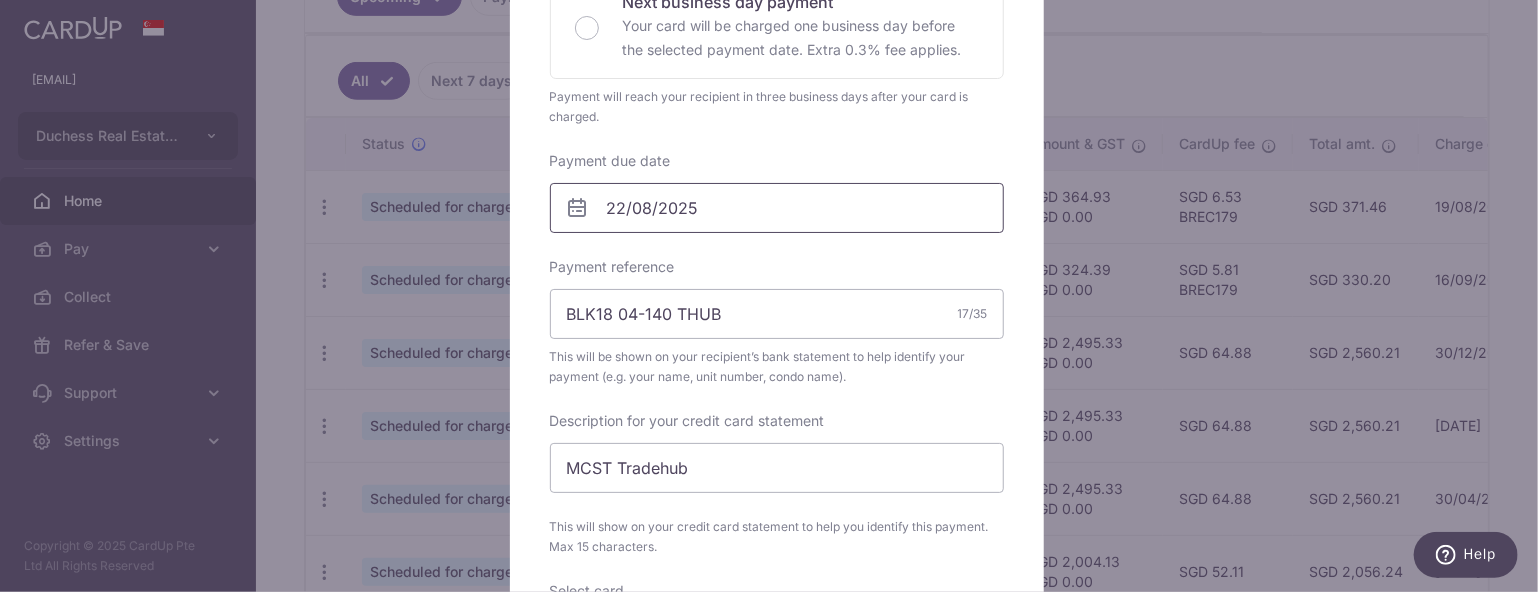 click on "22/08/2025" at bounding box center [777, 208] 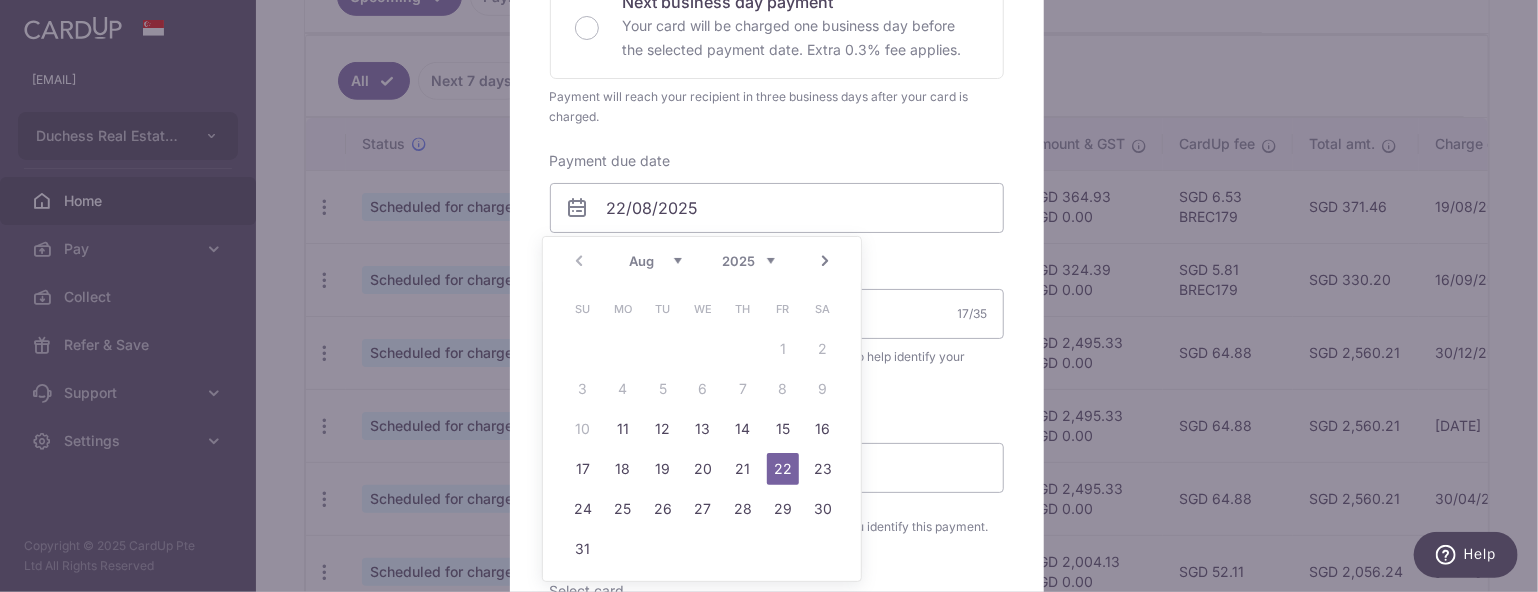 click on "Next" at bounding box center (825, 261) 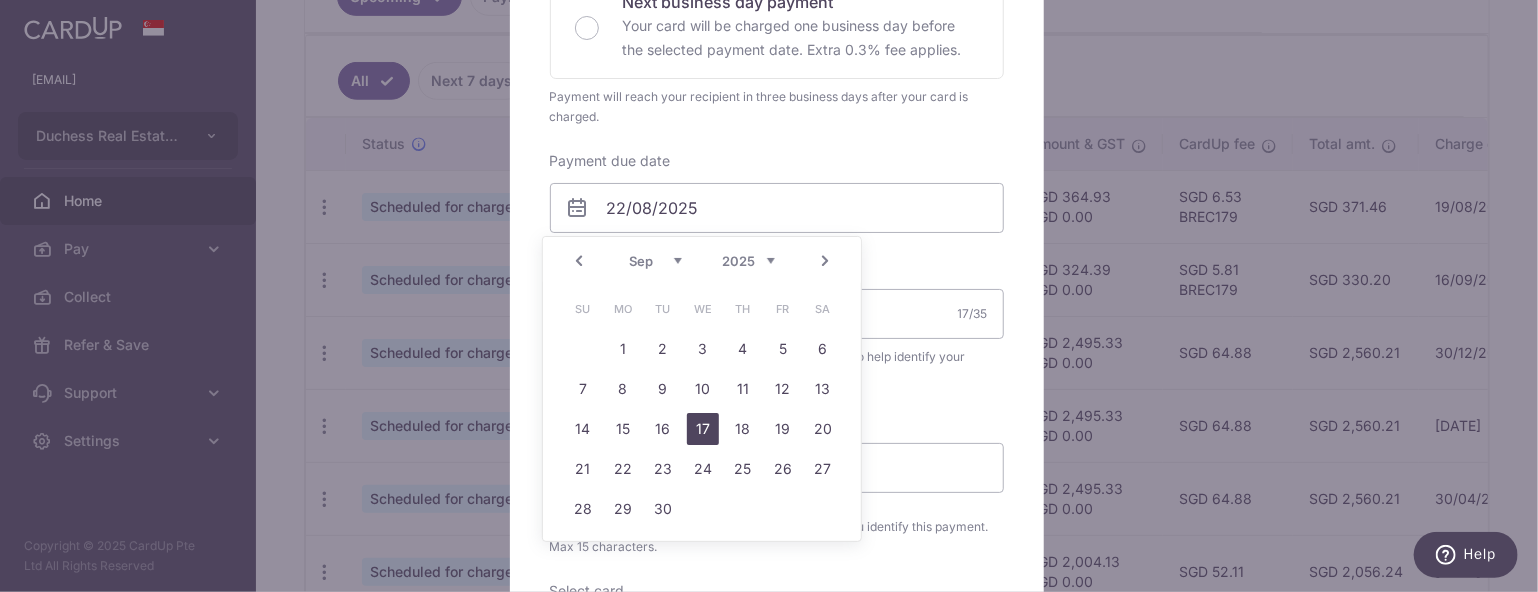 click on "17" at bounding box center (703, 429) 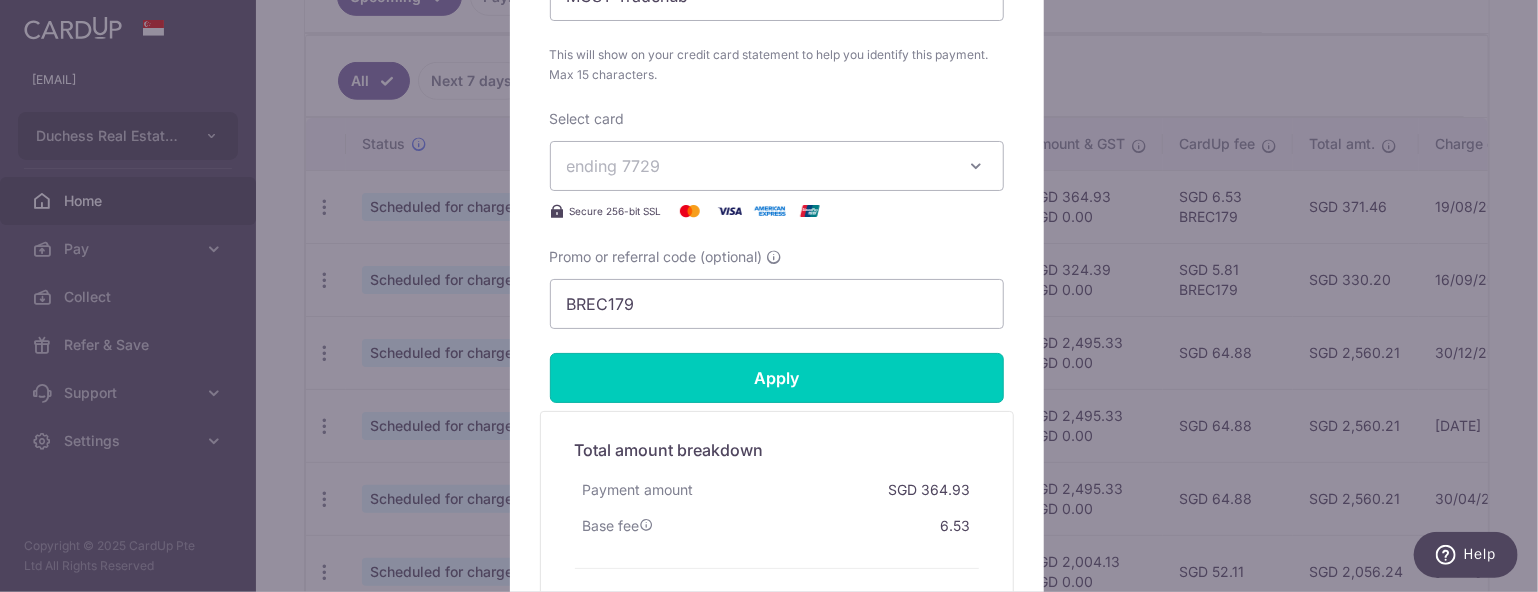click on "Apply" at bounding box center (777, 378) 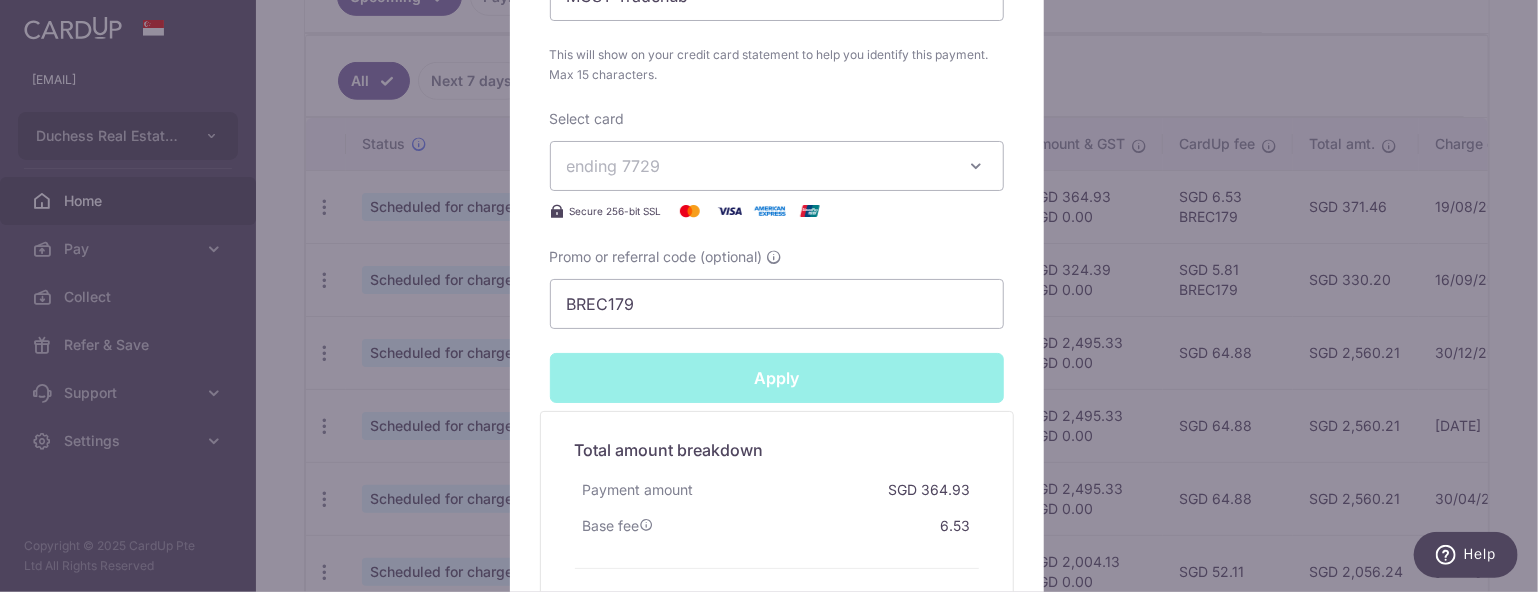 type on "Successfully Applied" 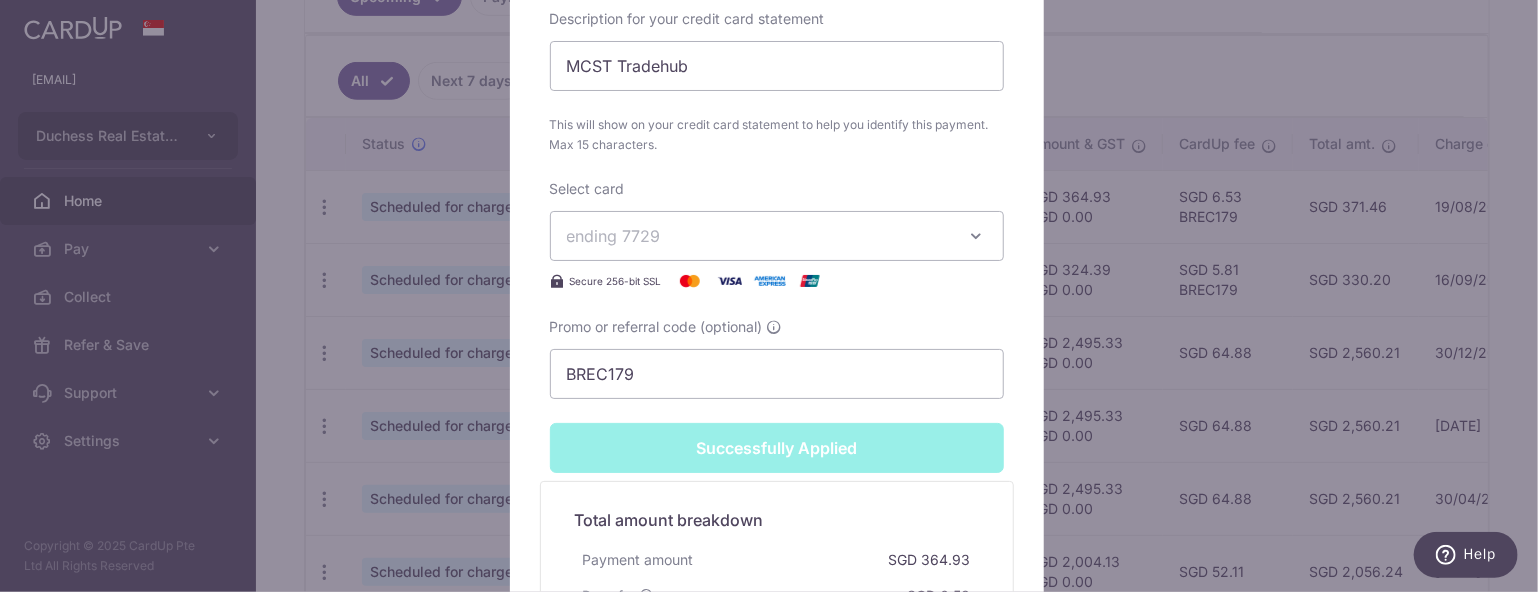 scroll, scrollTop: 1069, scrollLeft: 0, axis: vertical 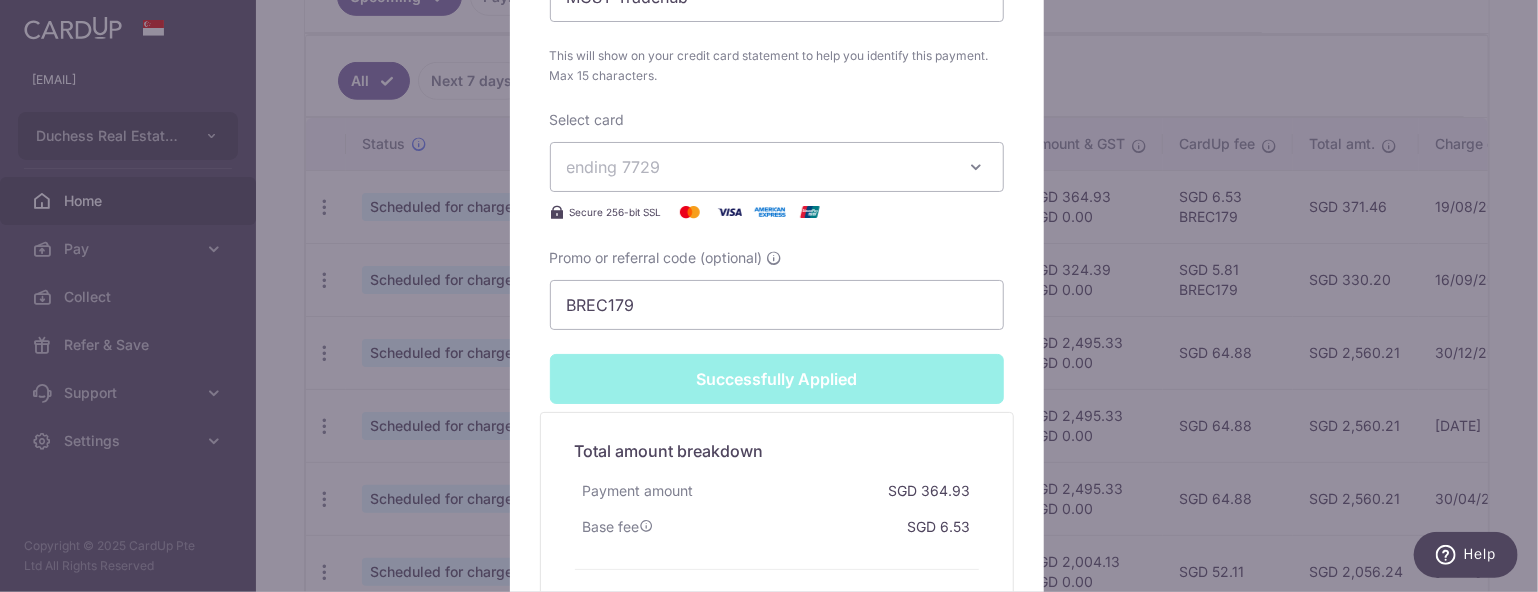 click on "Edit payment
By clicking apply,  you will make changes to all   payments to  32881  scheduled from
.
By clicking below, you confirm you are editing this payment to  32881  on
22/08/2025 .
Your payment is updated successfully" at bounding box center (769, 296) 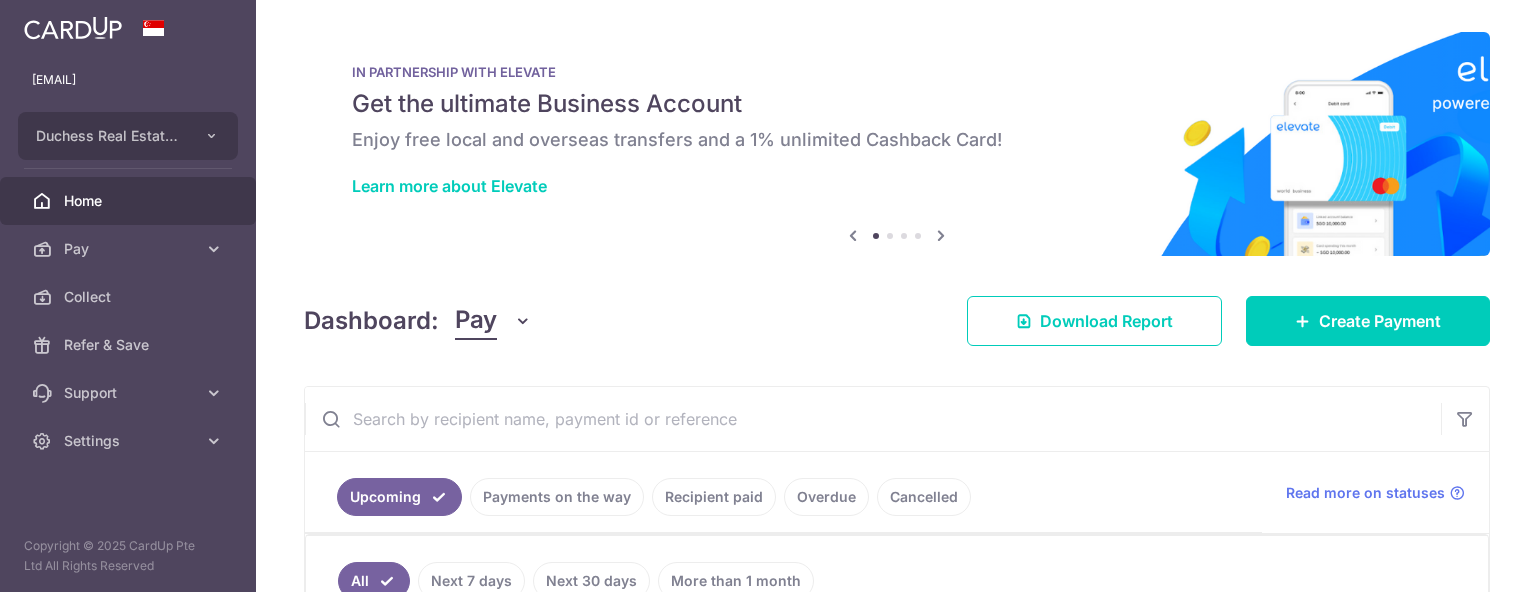 scroll, scrollTop: 0, scrollLeft: 0, axis: both 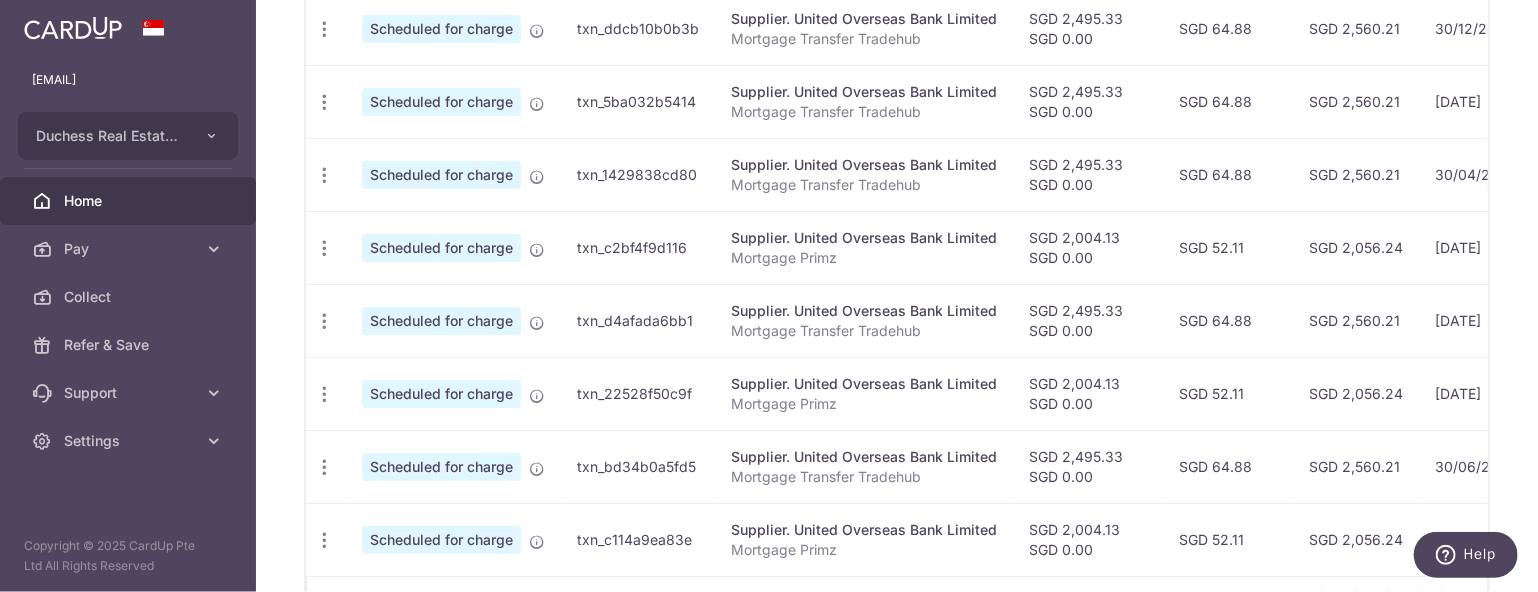 click on "SGD 64.88" at bounding box center (1228, 320) 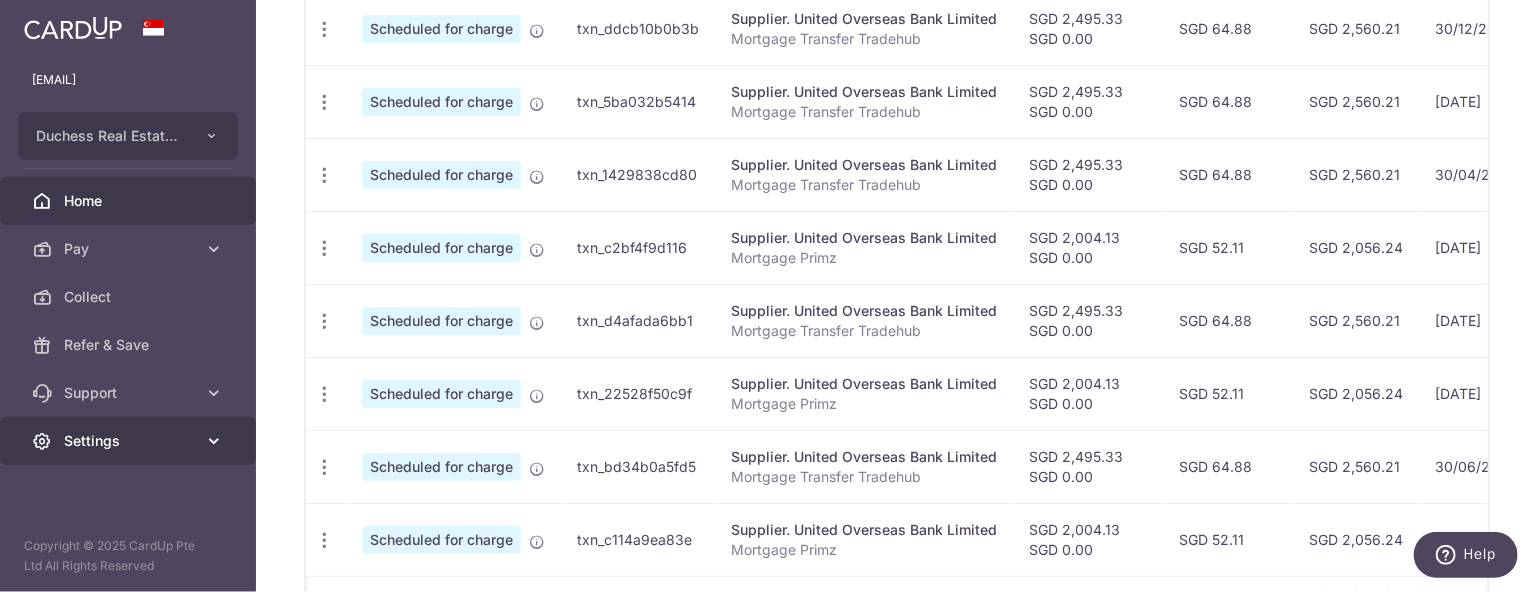 click on "Settings" at bounding box center (130, 441) 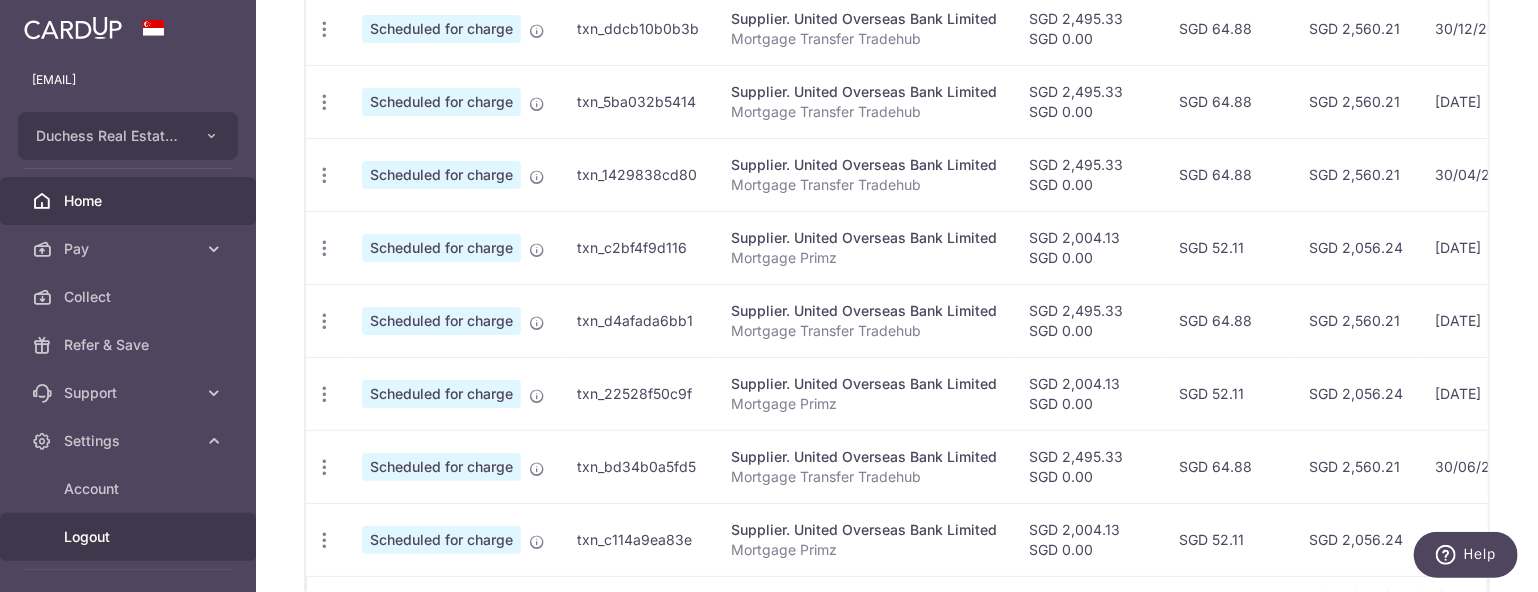 click on "Logout" at bounding box center [130, 537] 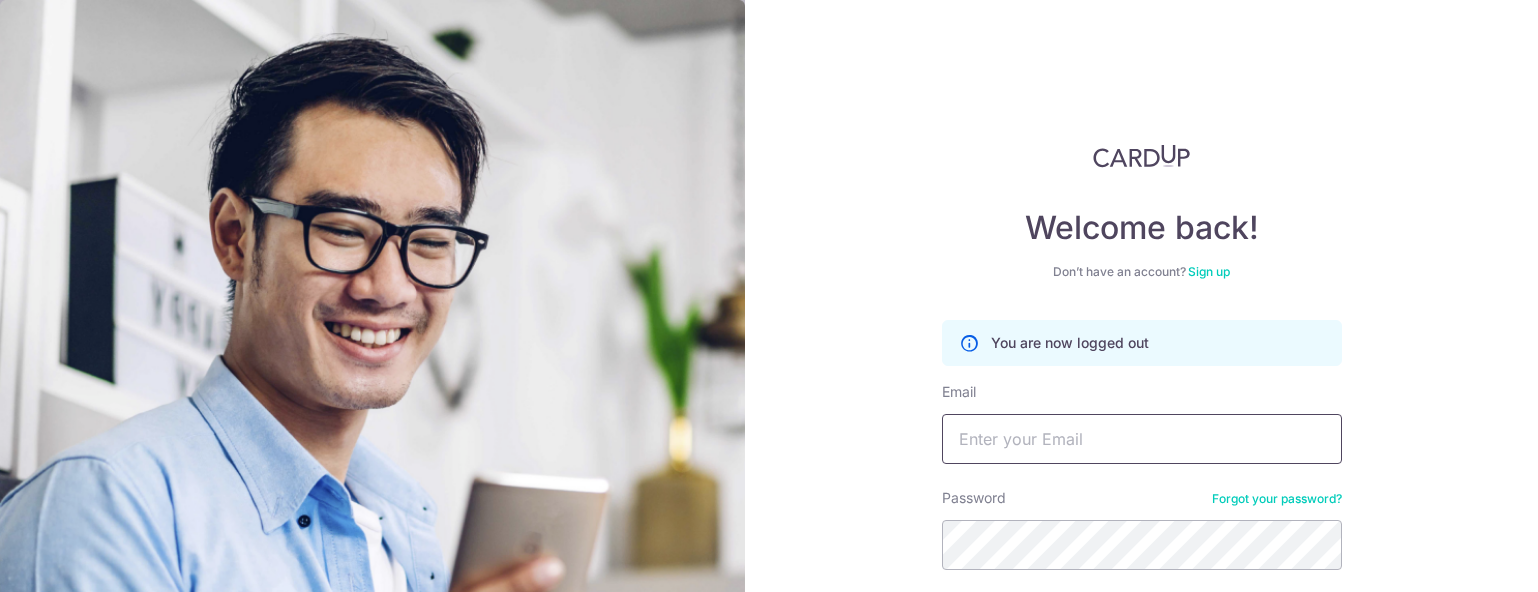scroll, scrollTop: 0, scrollLeft: 0, axis: both 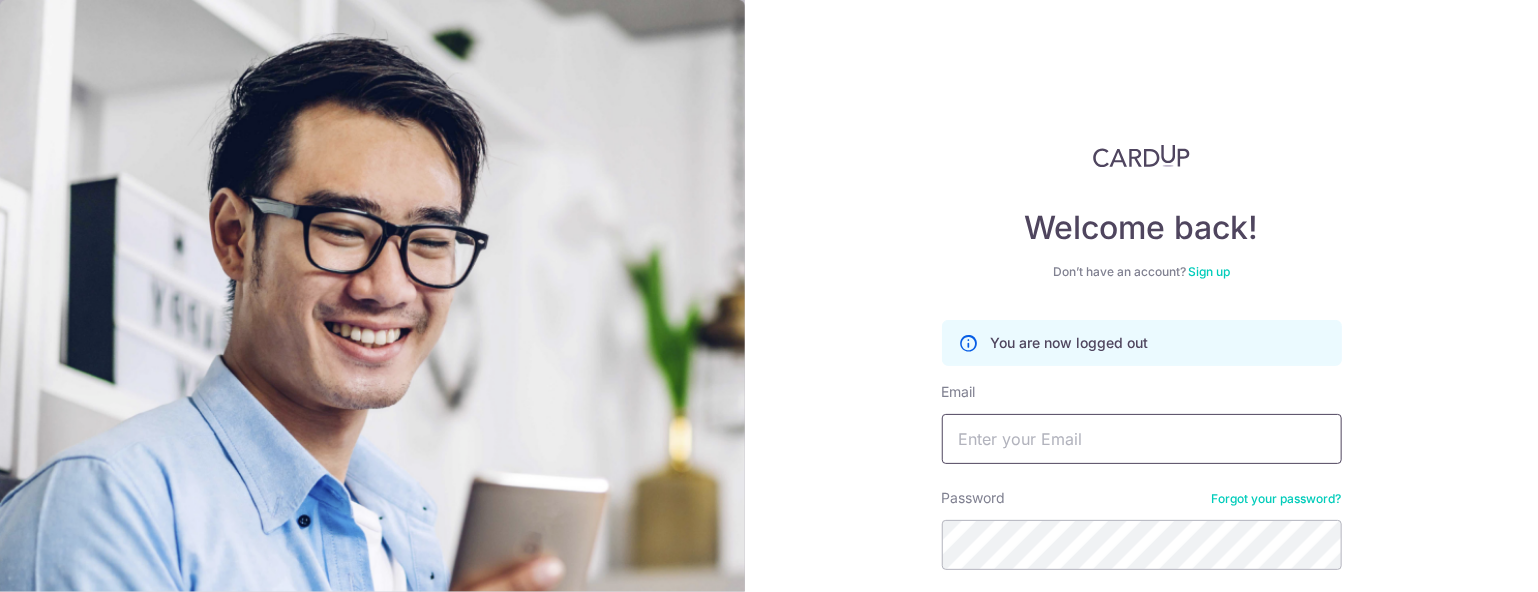 click on "Email" at bounding box center [1142, 439] 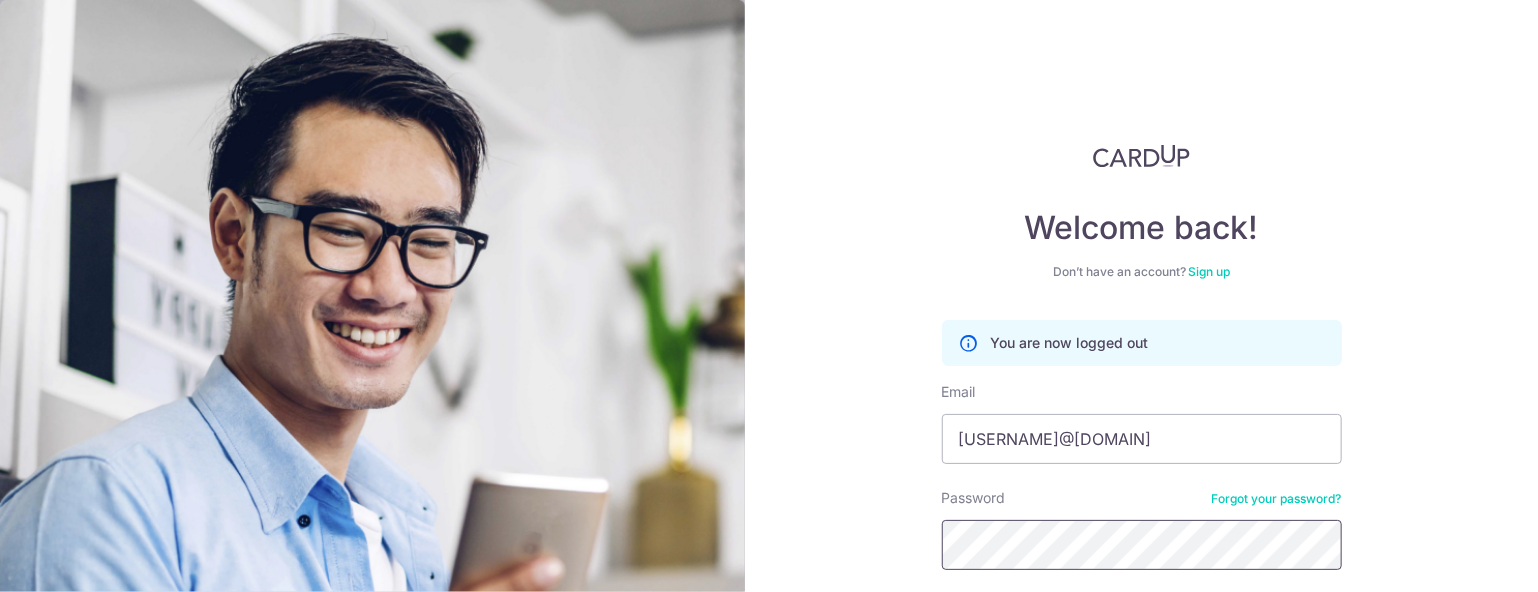 click on "Log in" at bounding box center (1142, 619) 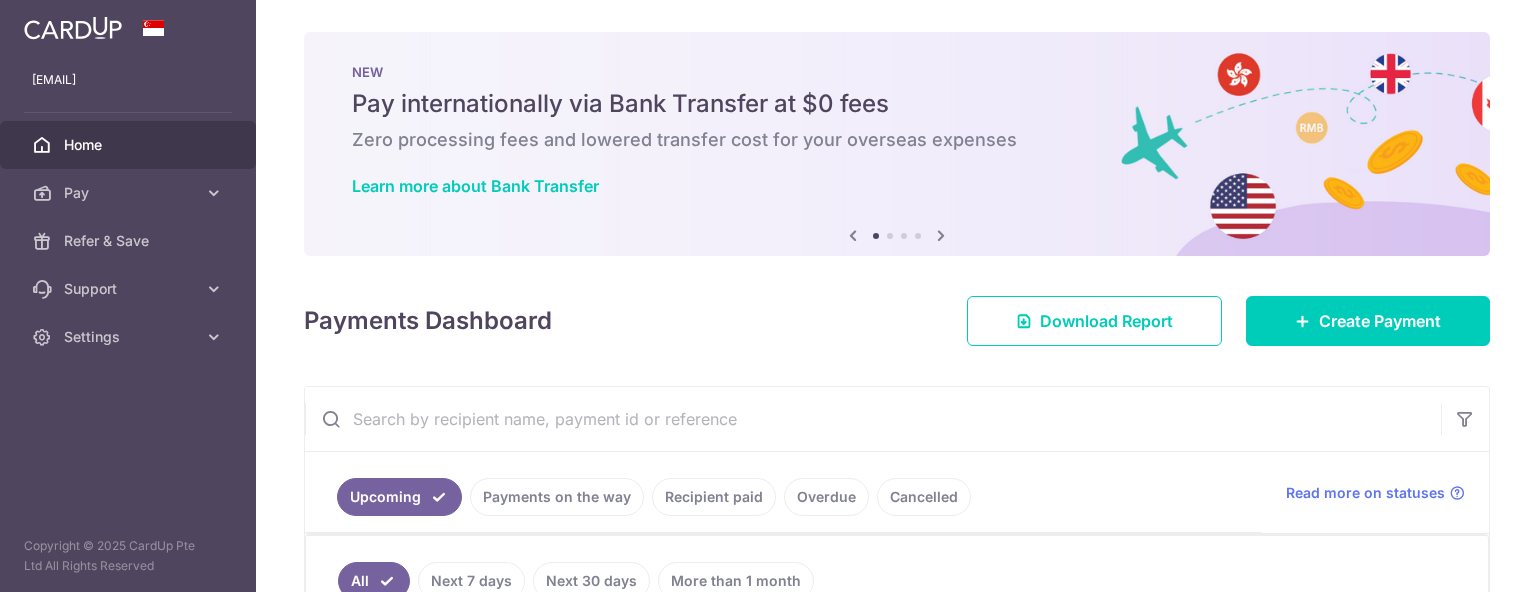 scroll, scrollTop: 0, scrollLeft: 0, axis: both 